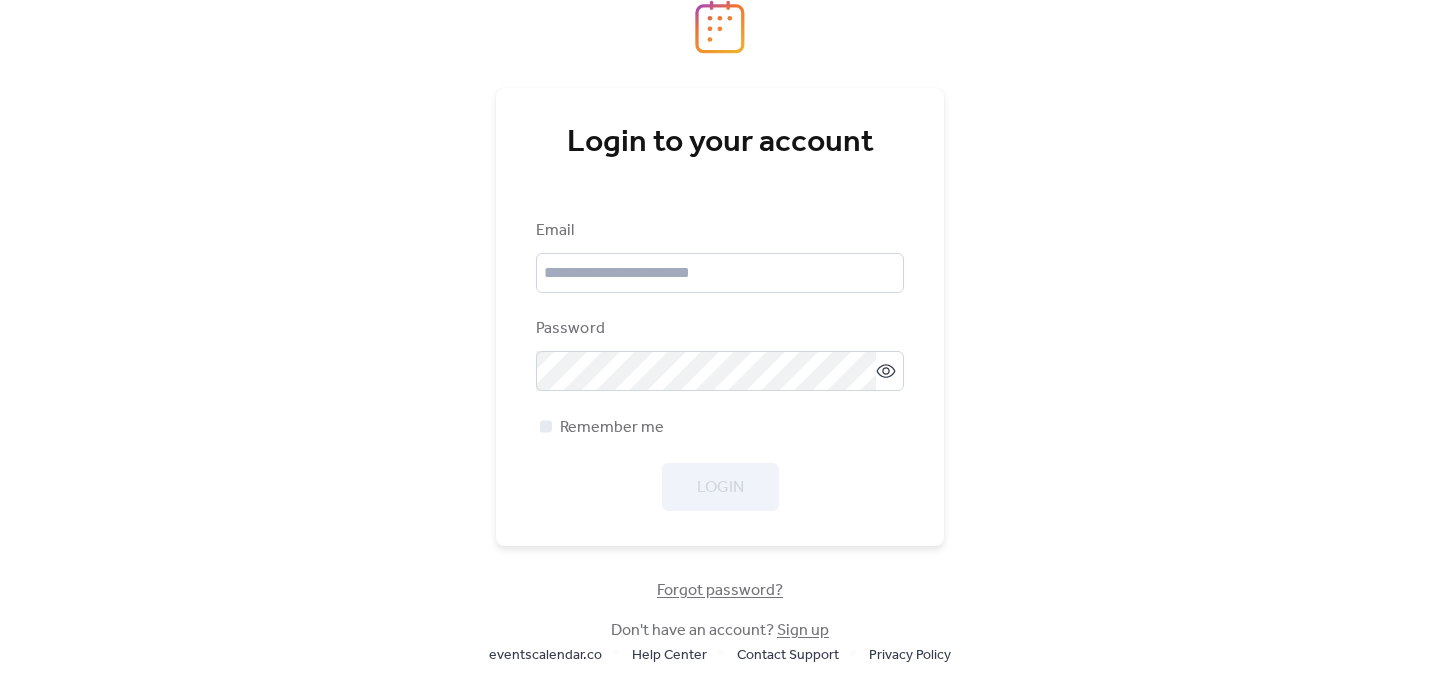 scroll, scrollTop: 0, scrollLeft: 0, axis: both 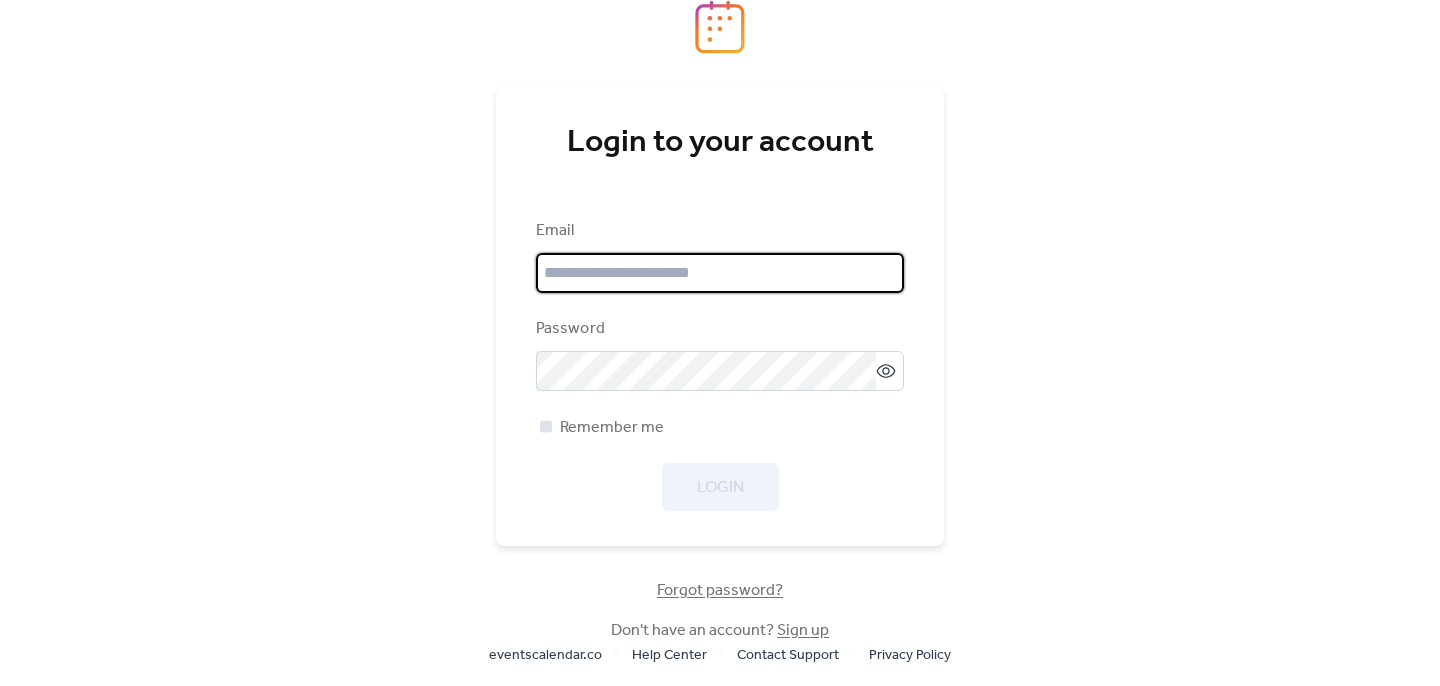 type on "**********" 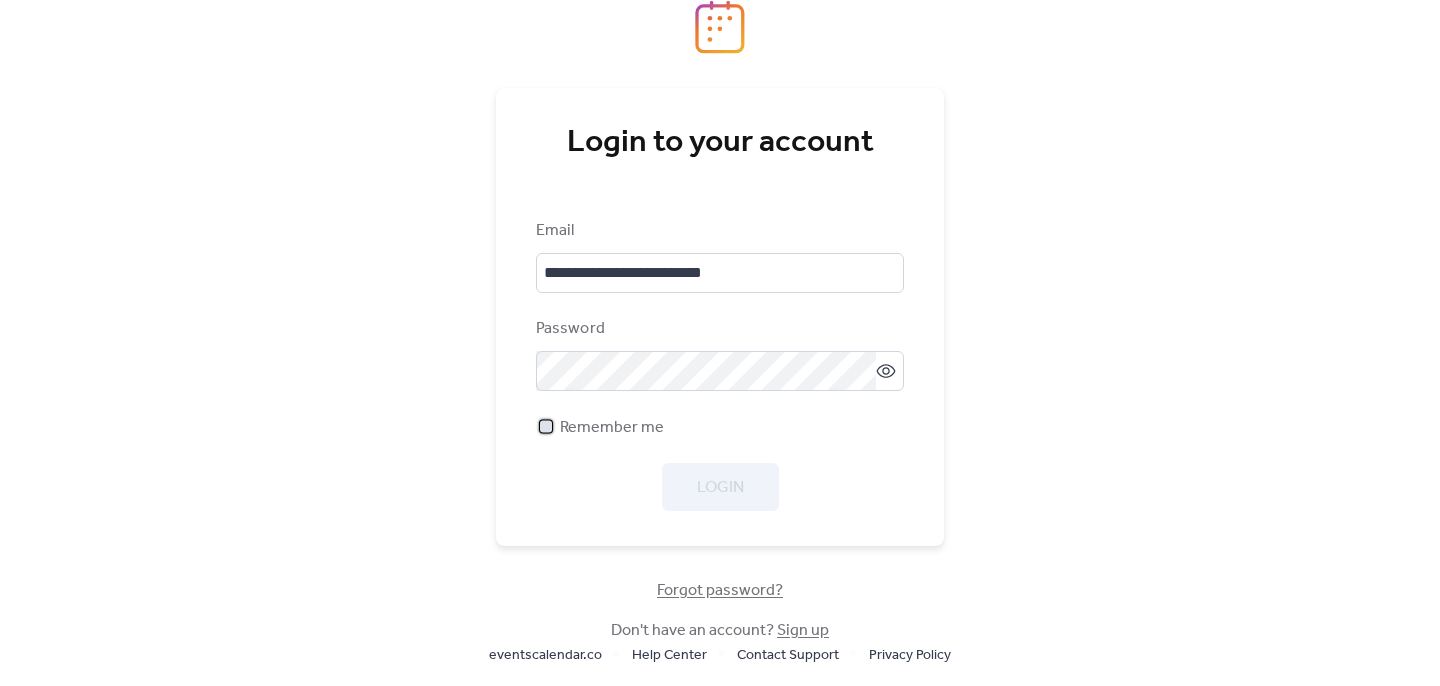 click on "Remember me" at bounding box center (612, 428) 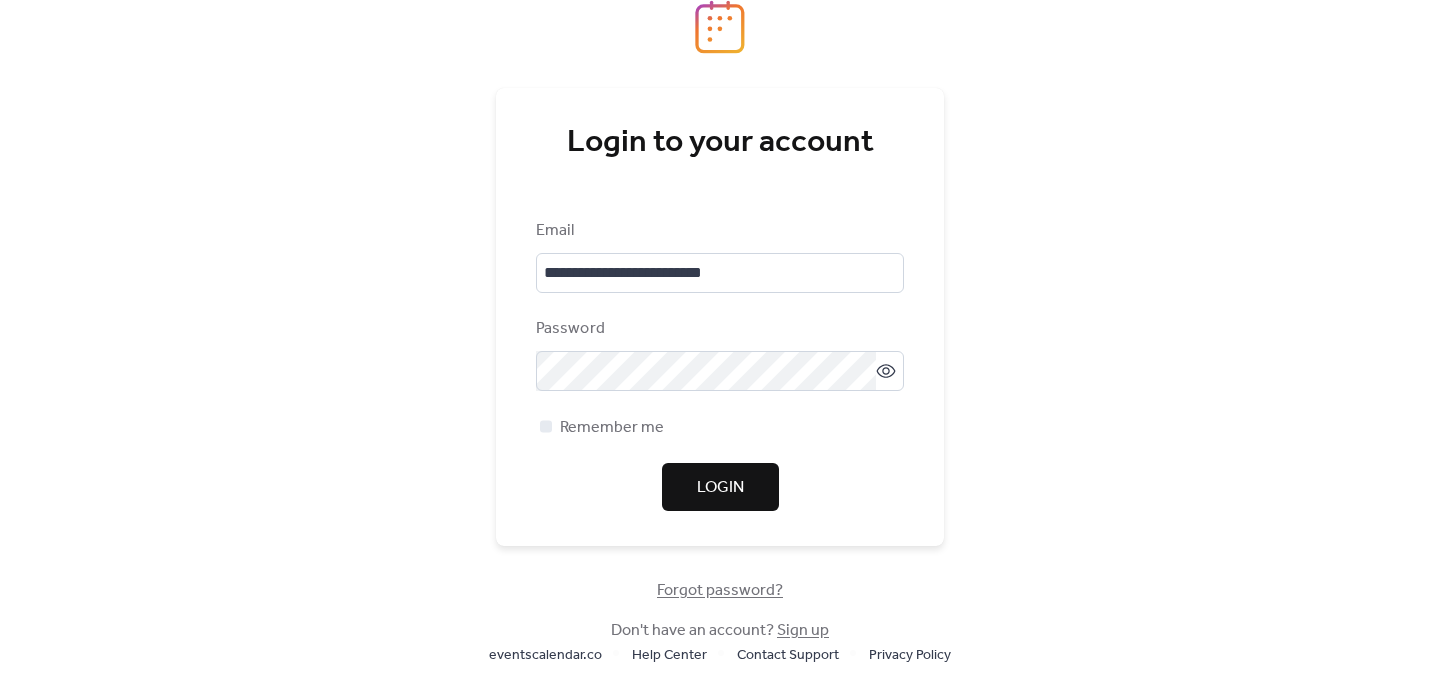 click on "Login" at bounding box center [720, 488] 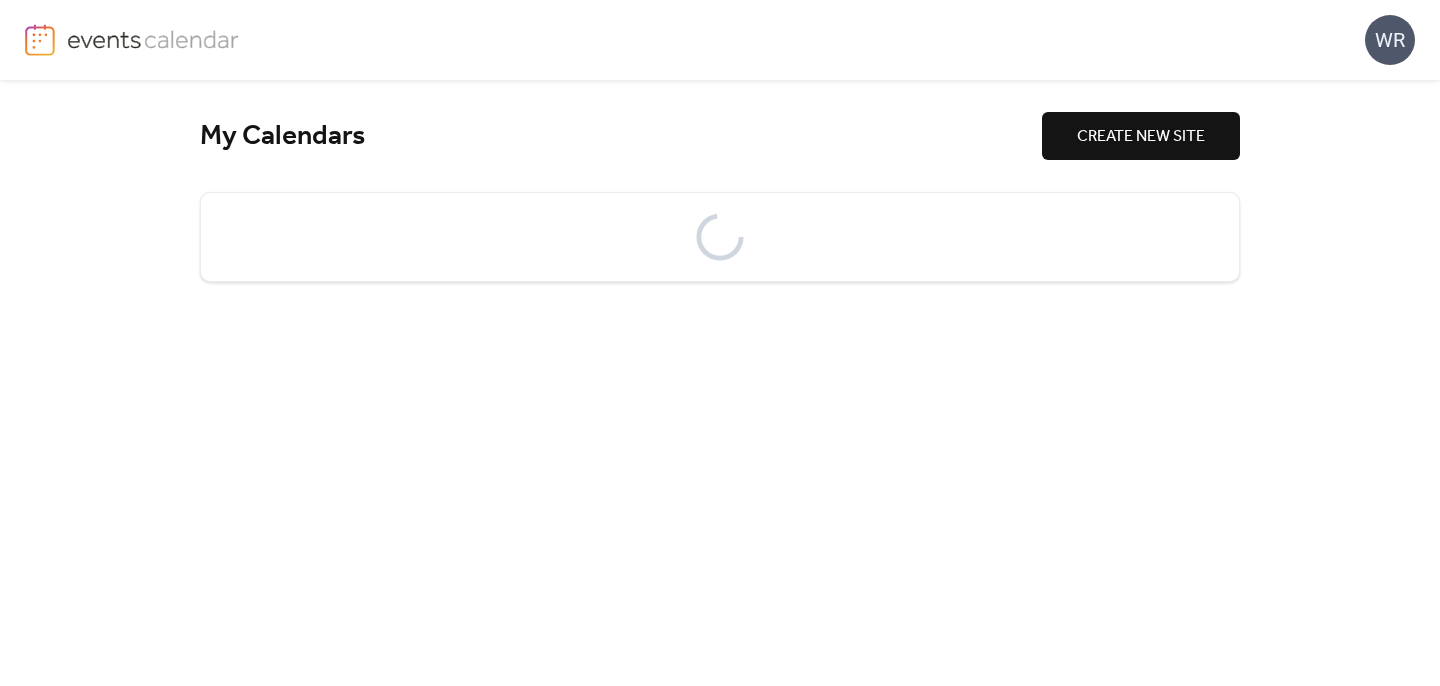 scroll, scrollTop: 0, scrollLeft: 0, axis: both 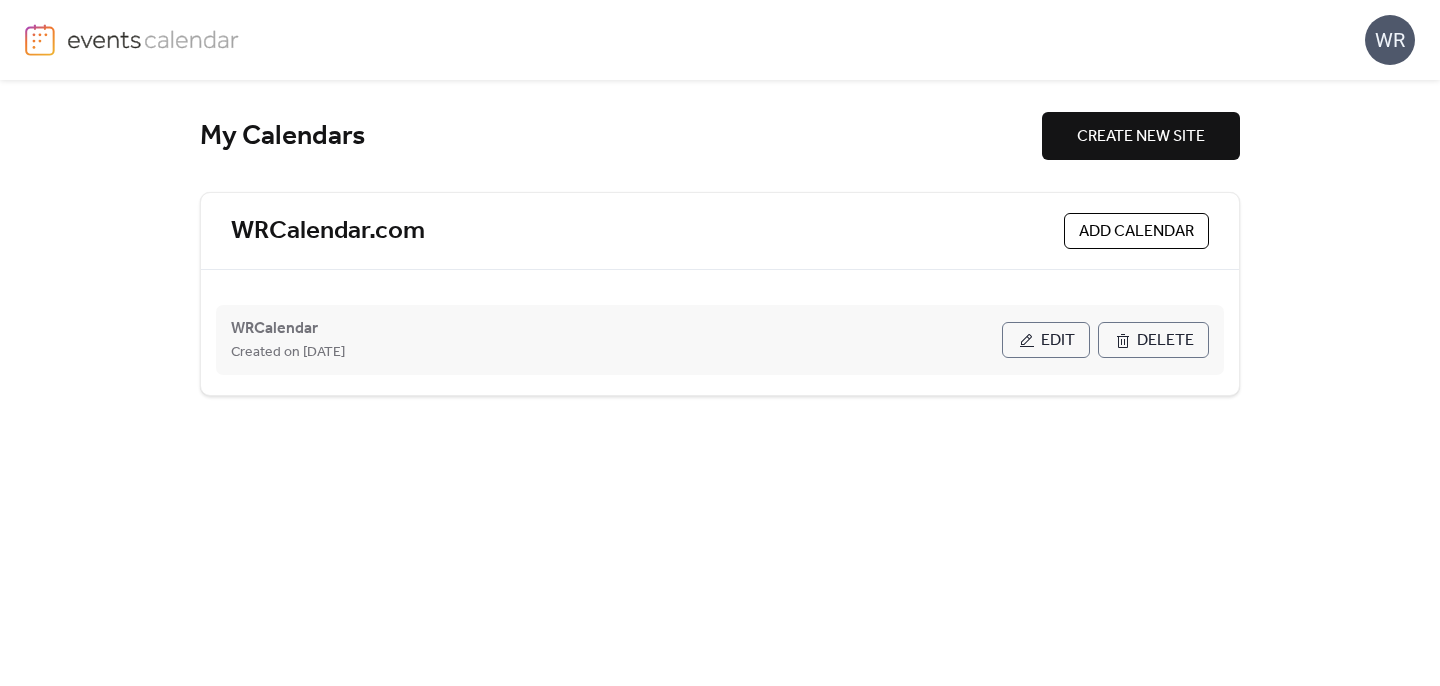 click on "Edit" at bounding box center [1046, 340] 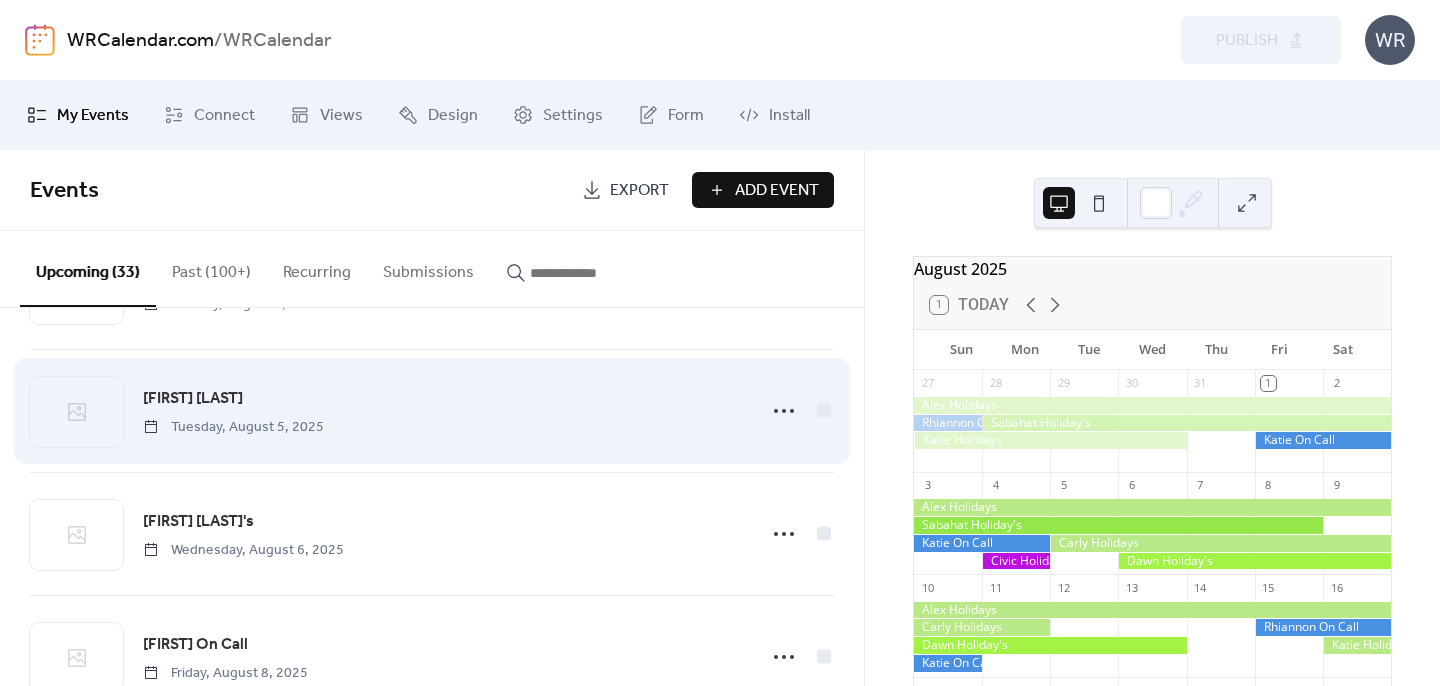 scroll, scrollTop: 487, scrollLeft: 0, axis: vertical 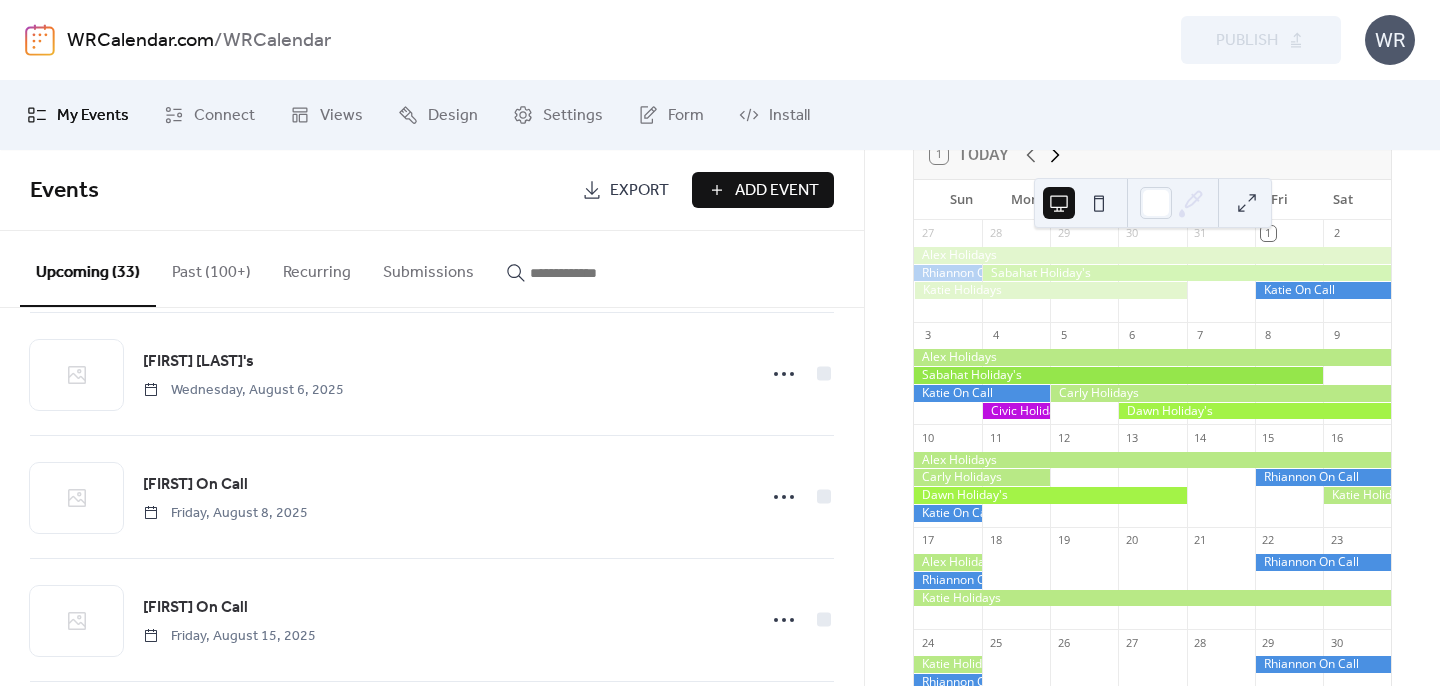 click 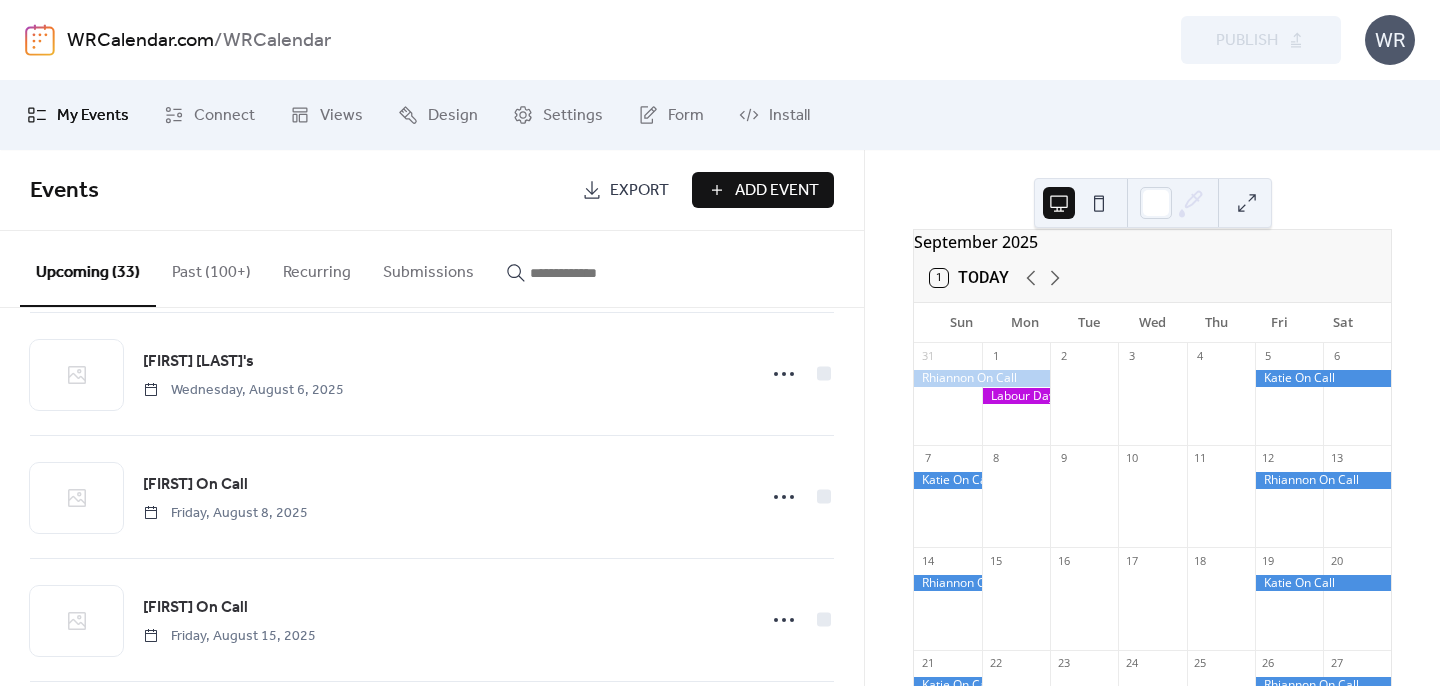 scroll, scrollTop: 26, scrollLeft: 0, axis: vertical 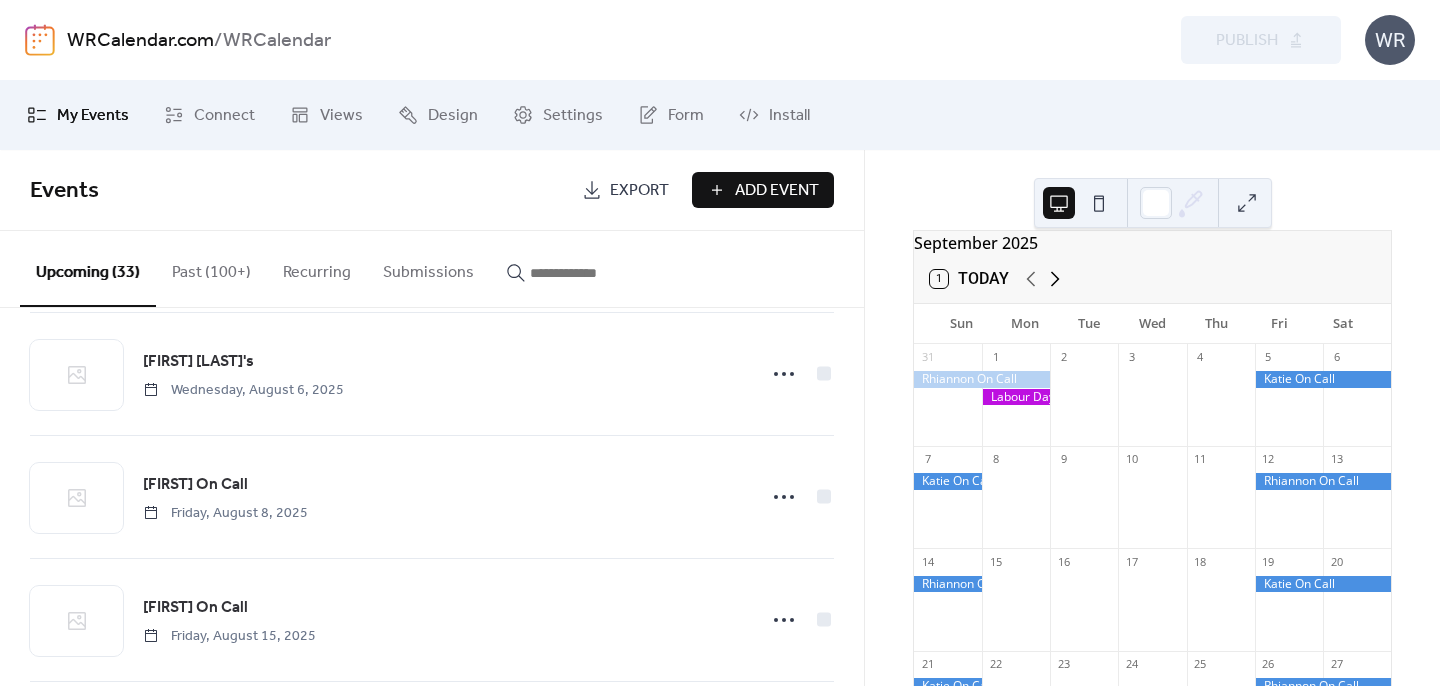 click 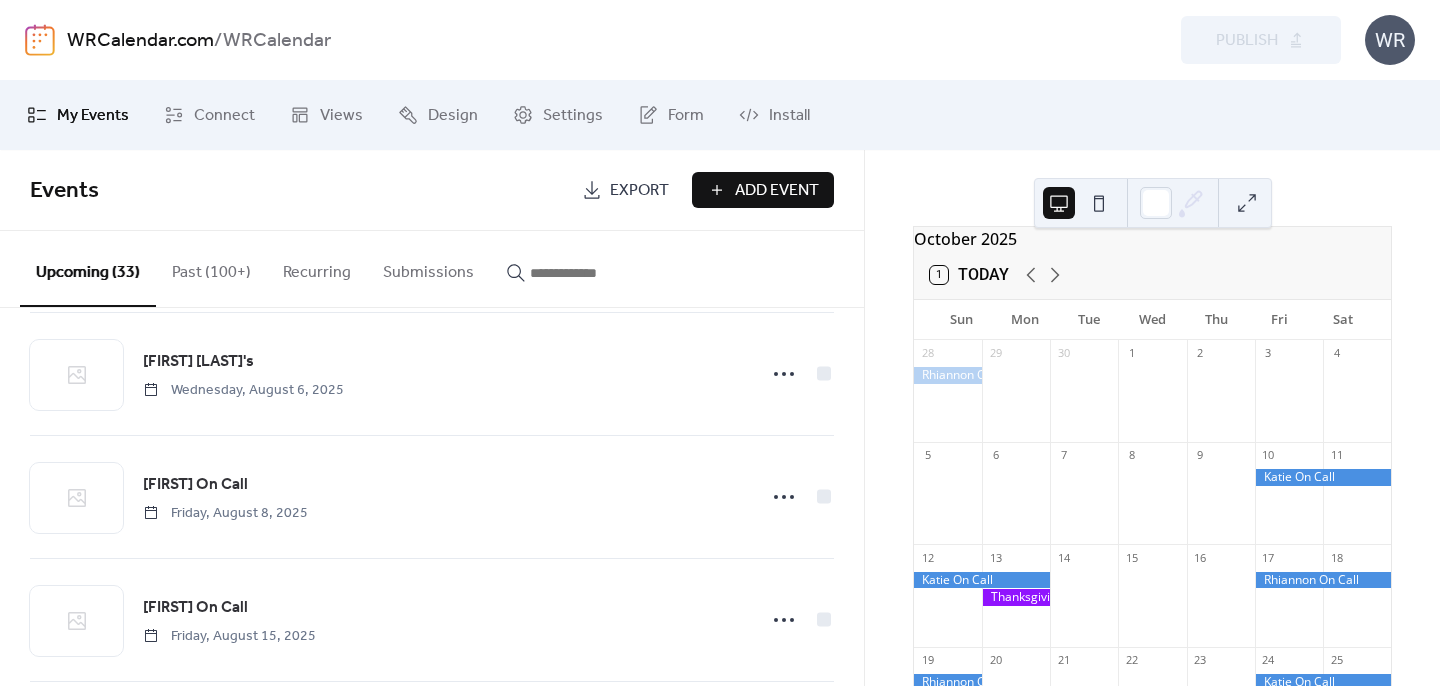 scroll, scrollTop: 31, scrollLeft: 0, axis: vertical 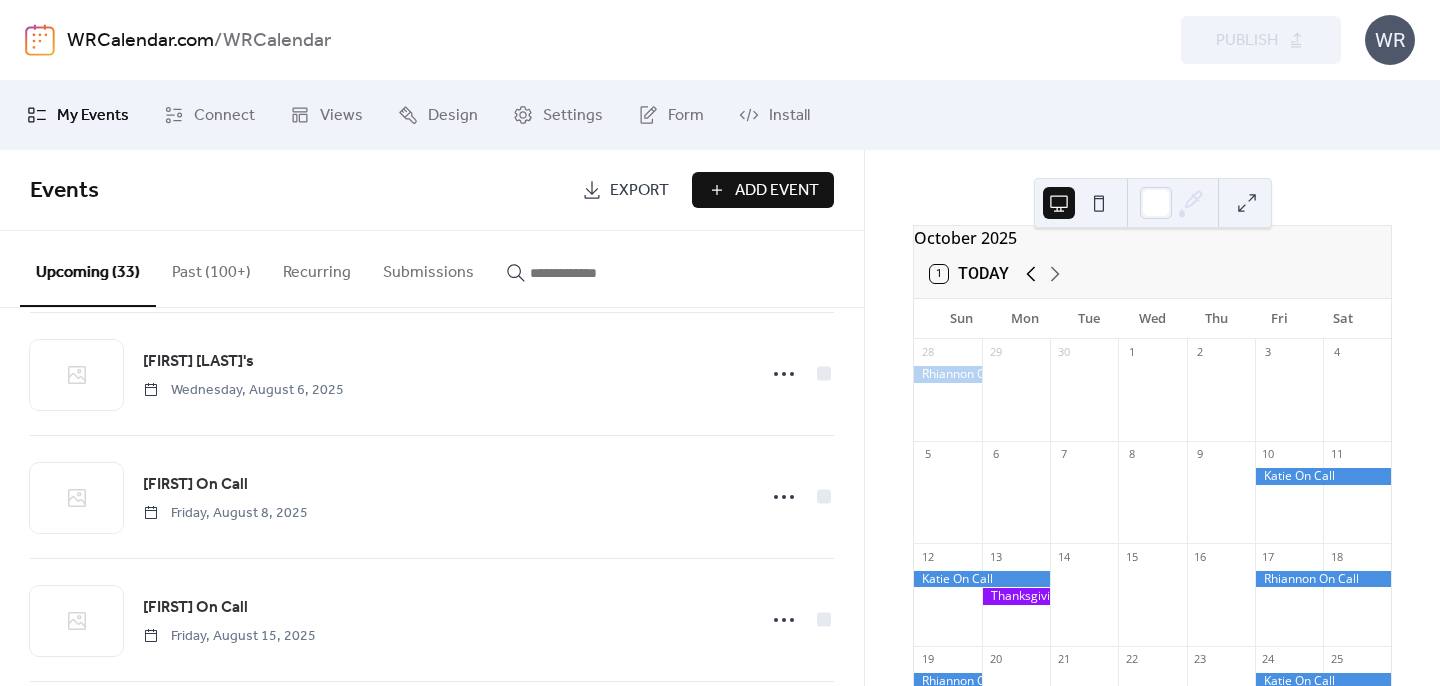 click 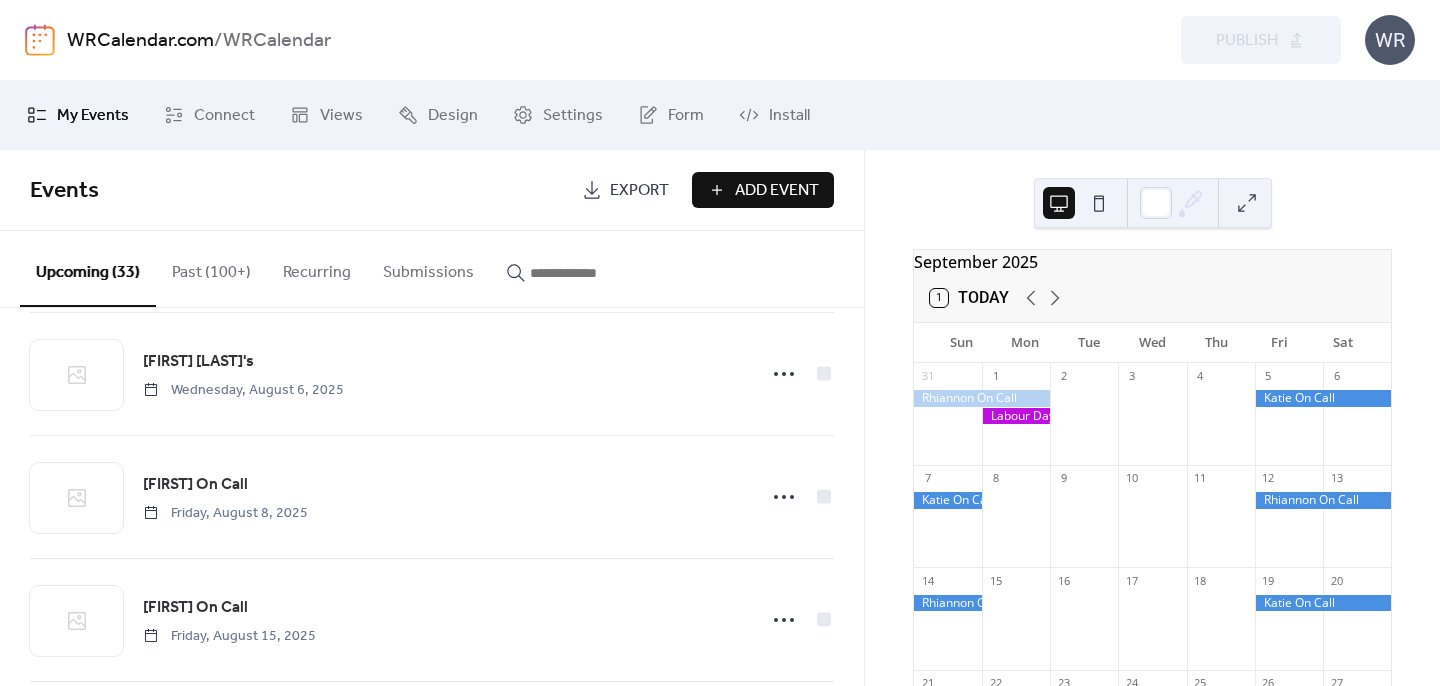 scroll, scrollTop: 5, scrollLeft: 0, axis: vertical 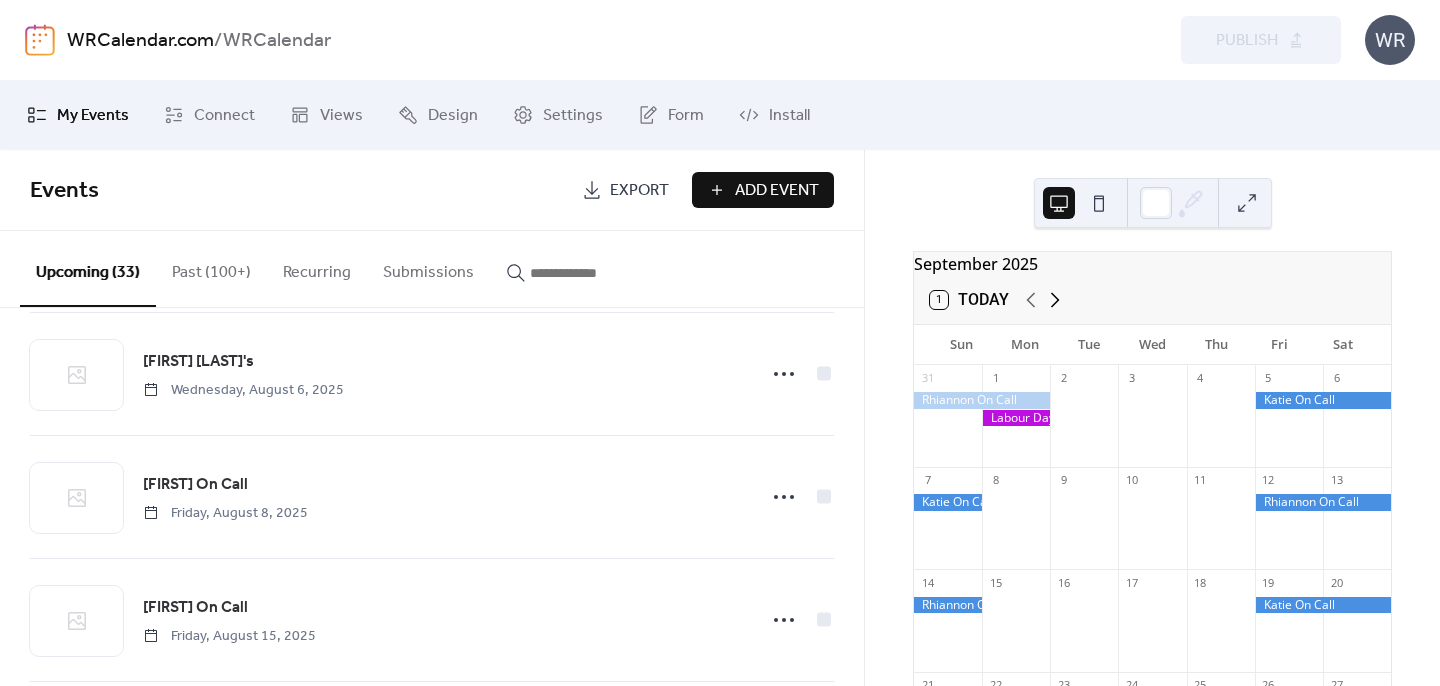 click 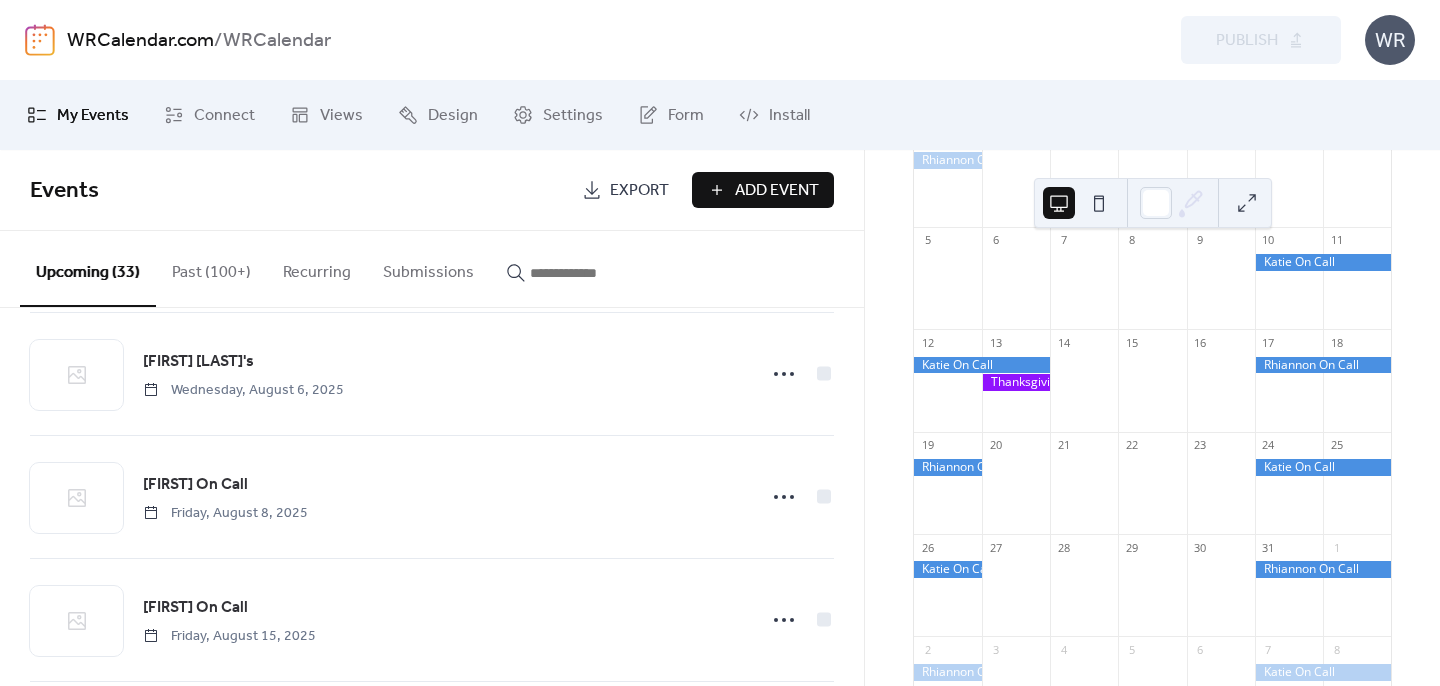 scroll, scrollTop: 251, scrollLeft: 0, axis: vertical 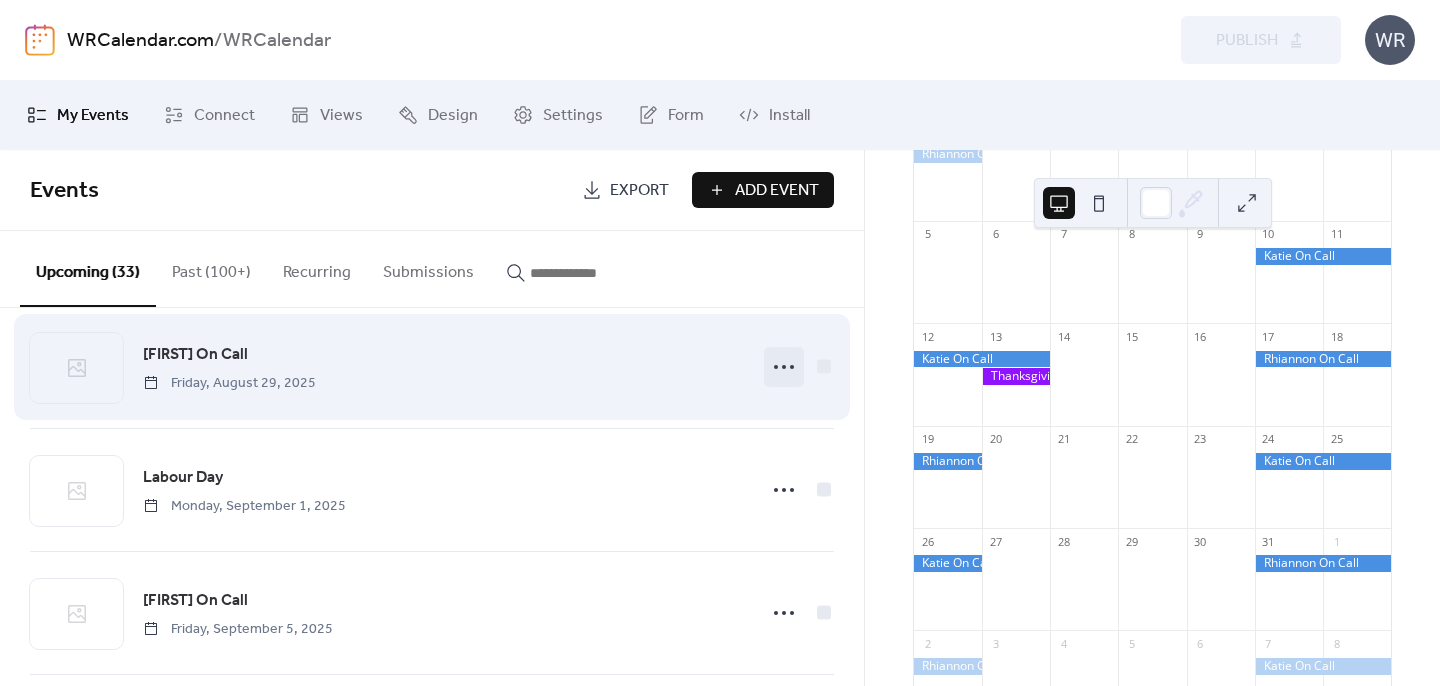 click 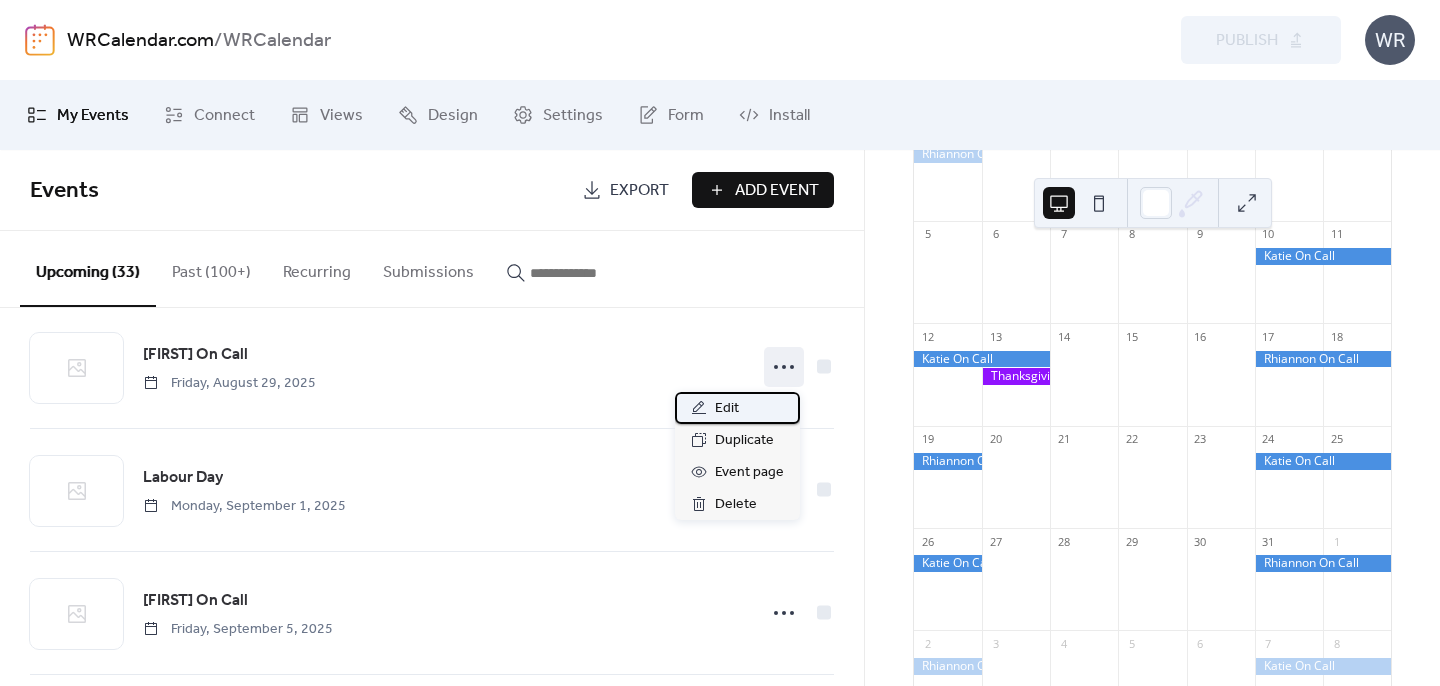 click on "Edit" at bounding box center (727, 409) 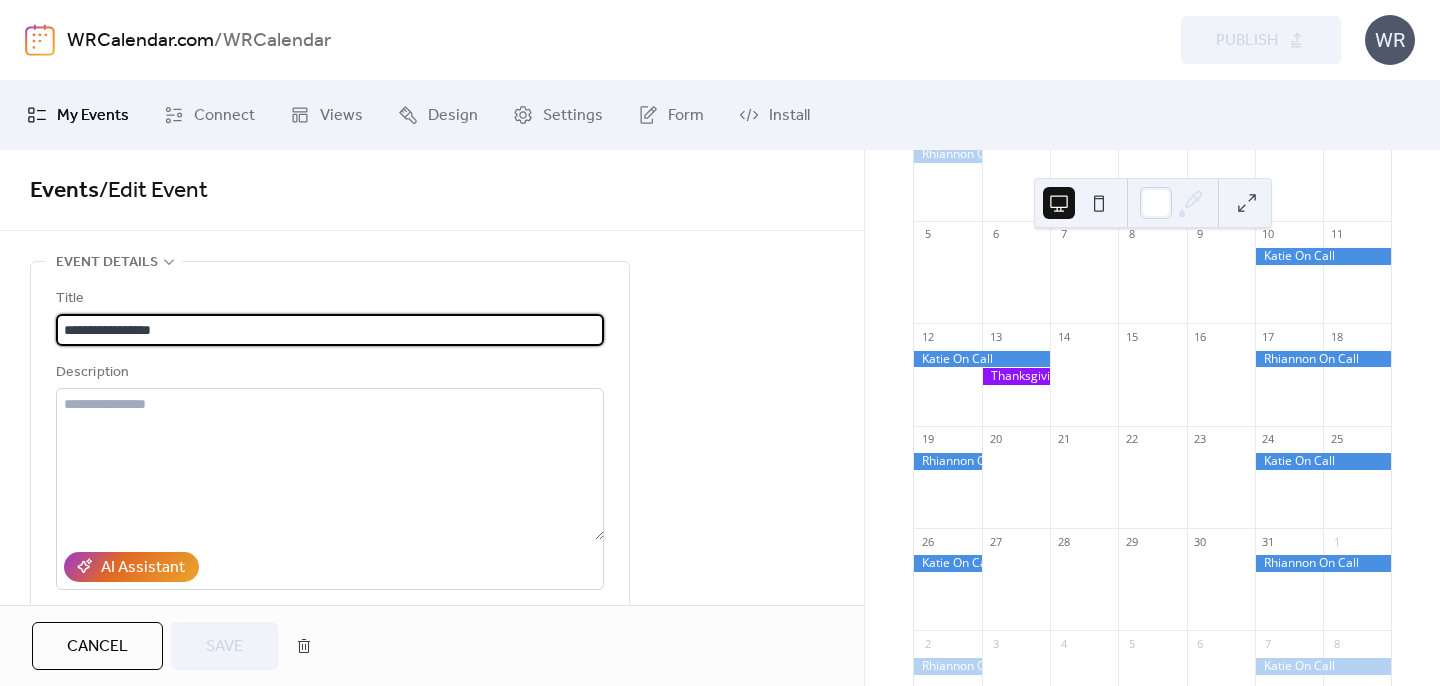 click on "**********" at bounding box center (330, 330) 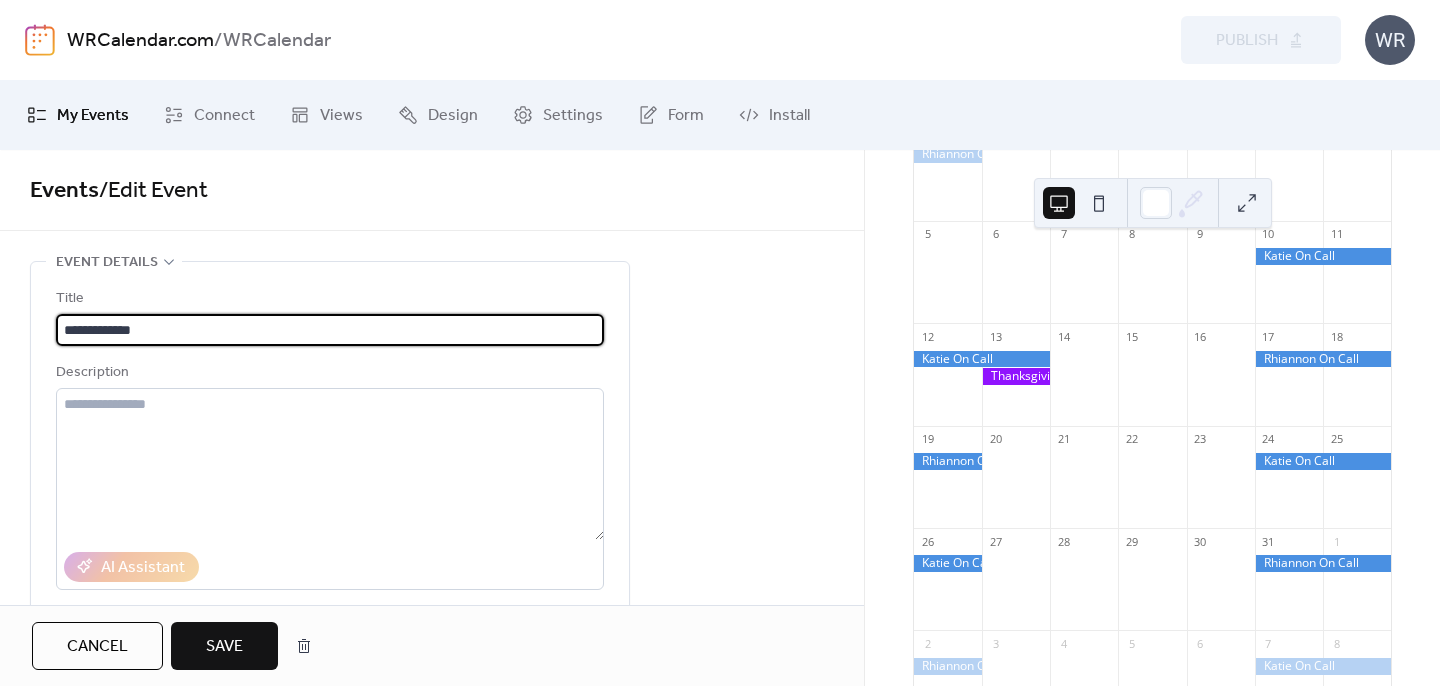 type on "**********" 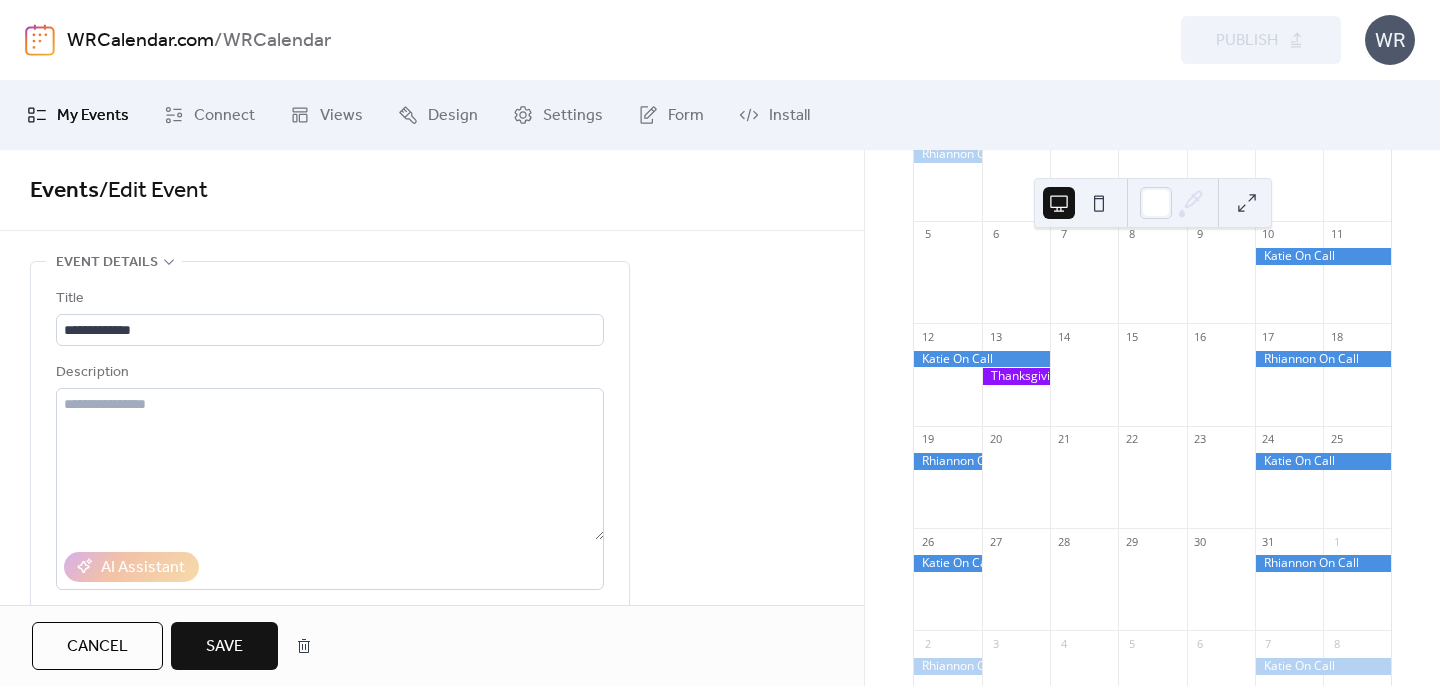 click on "Save" at bounding box center (224, 647) 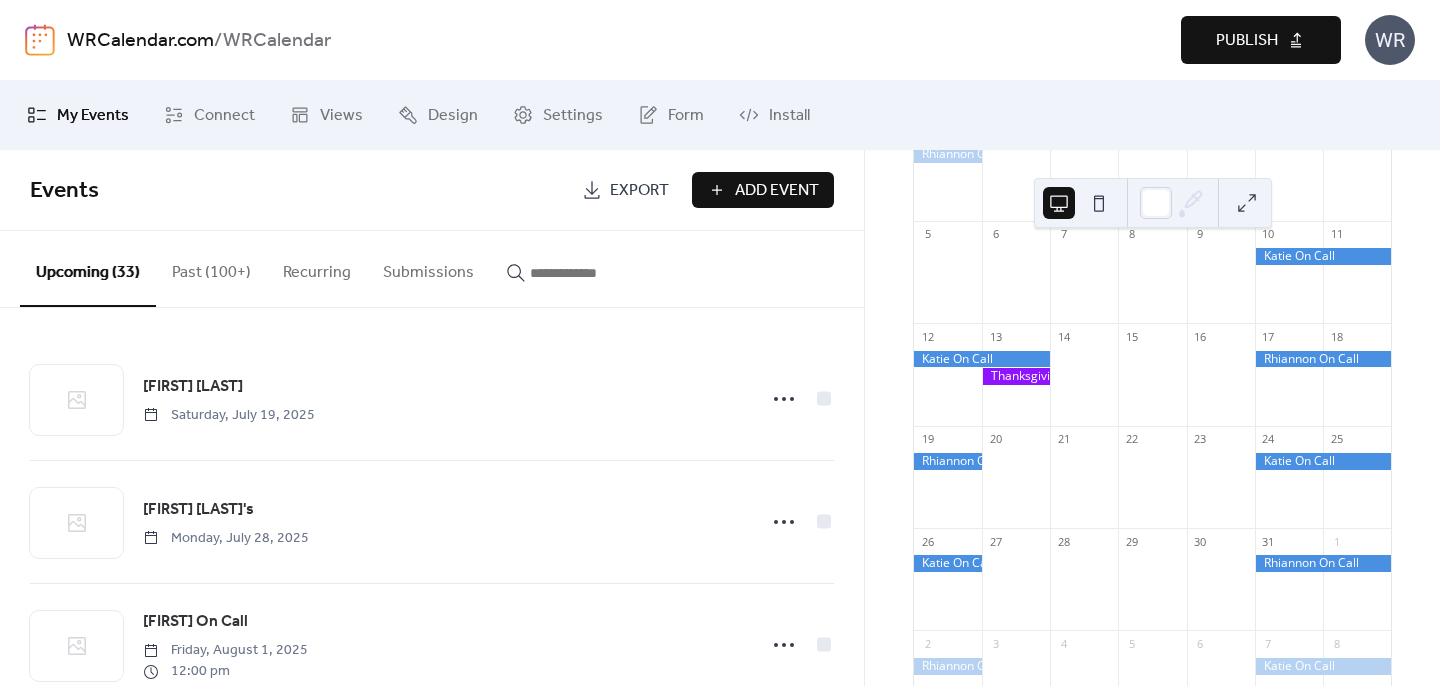 click on "Publish" at bounding box center [1261, 40] 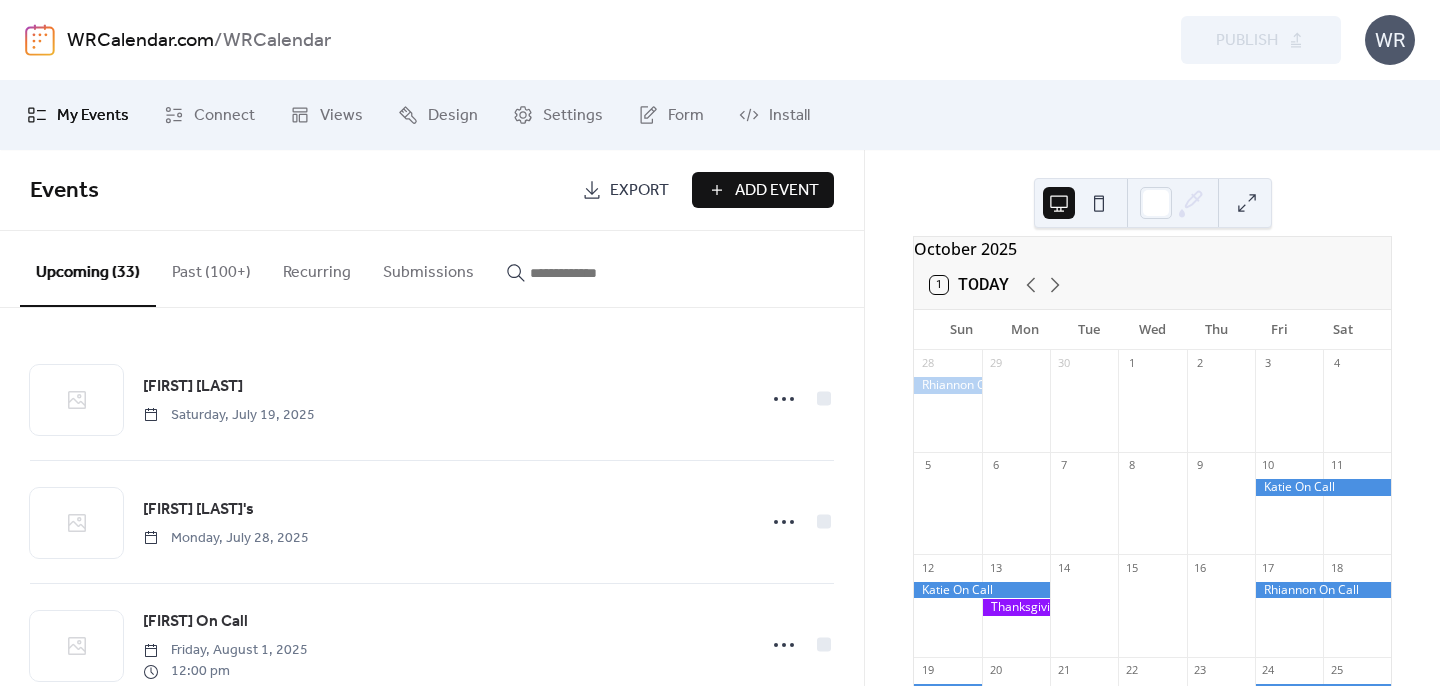 scroll, scrollTop: 0, scrollLeft: 0, axis: both 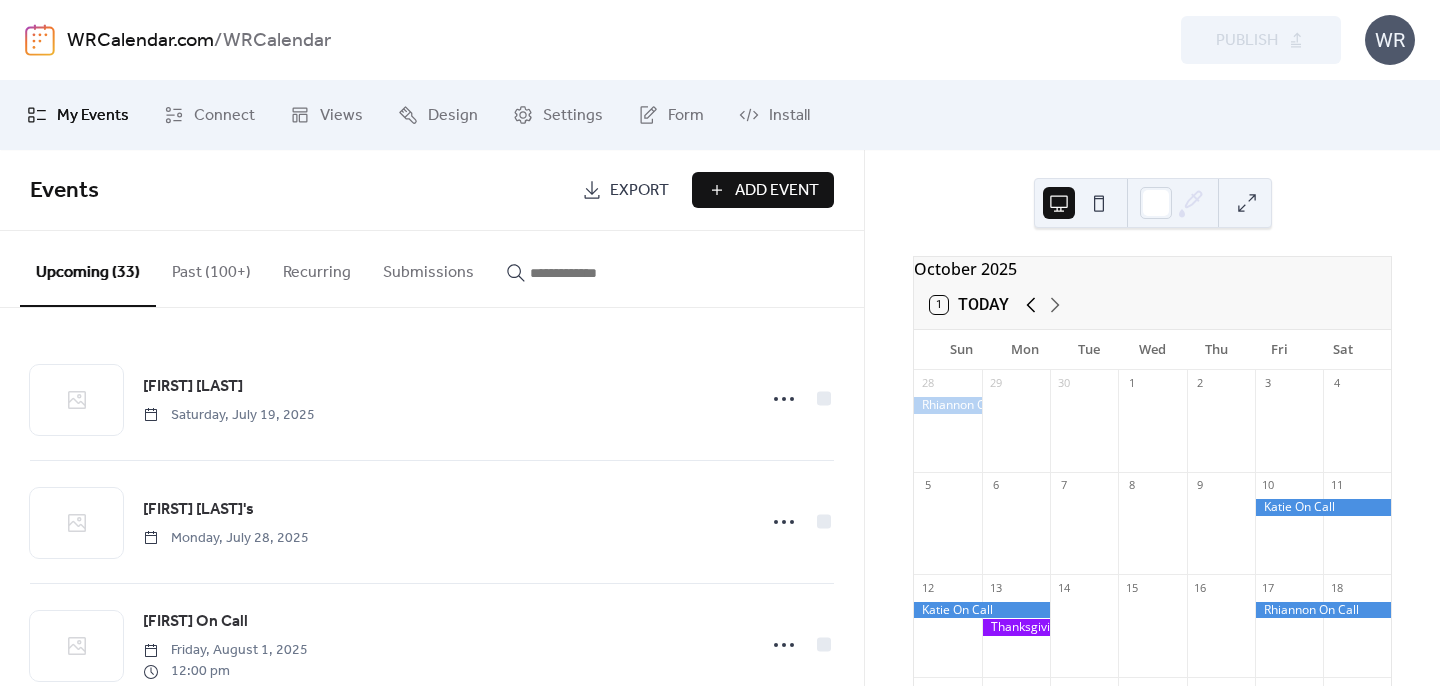 click 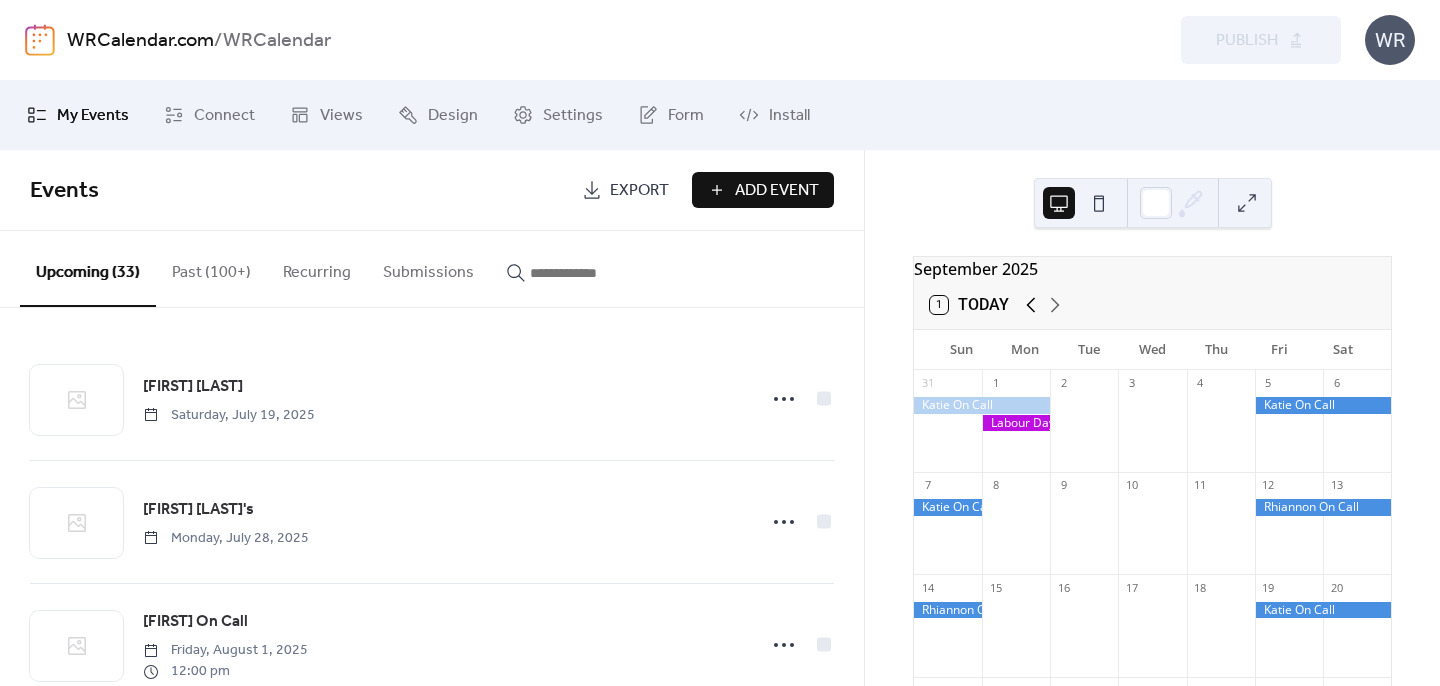 click 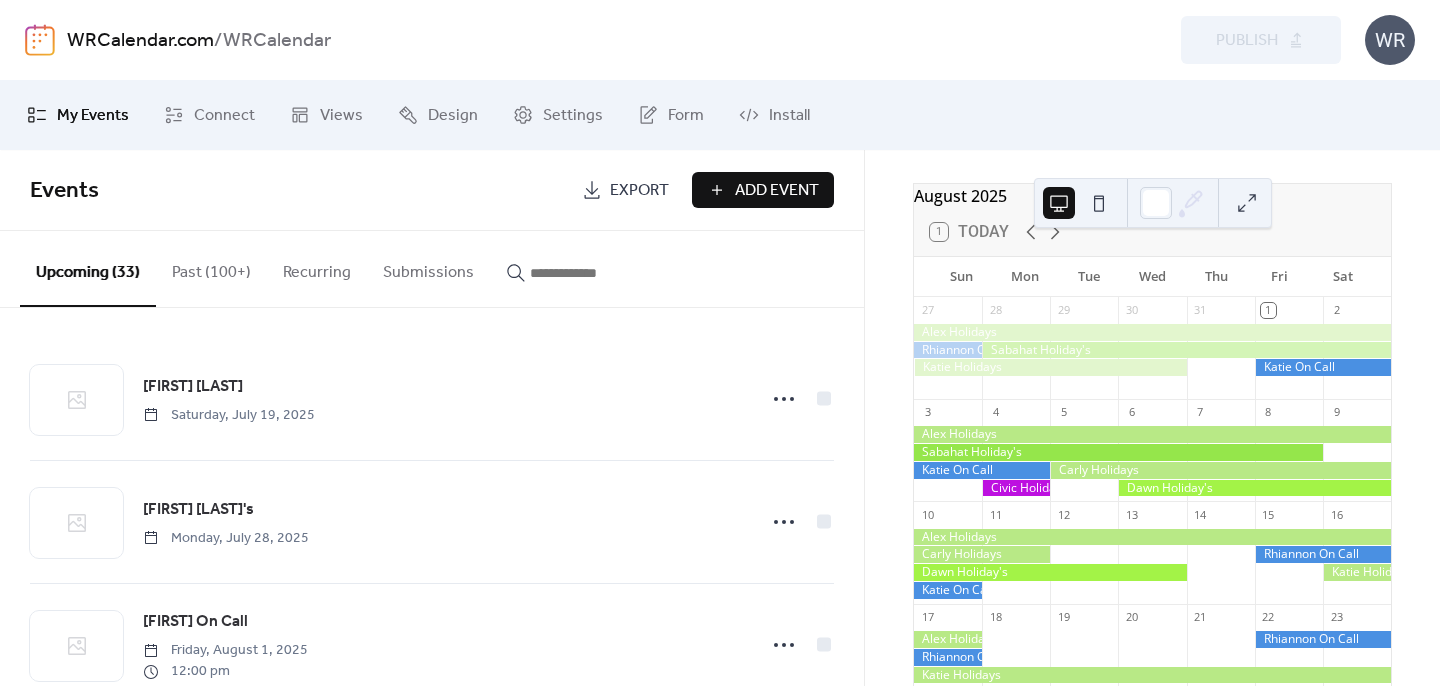 scroll, scrollTop: 72, scrollLeft: 0, axis: vertical 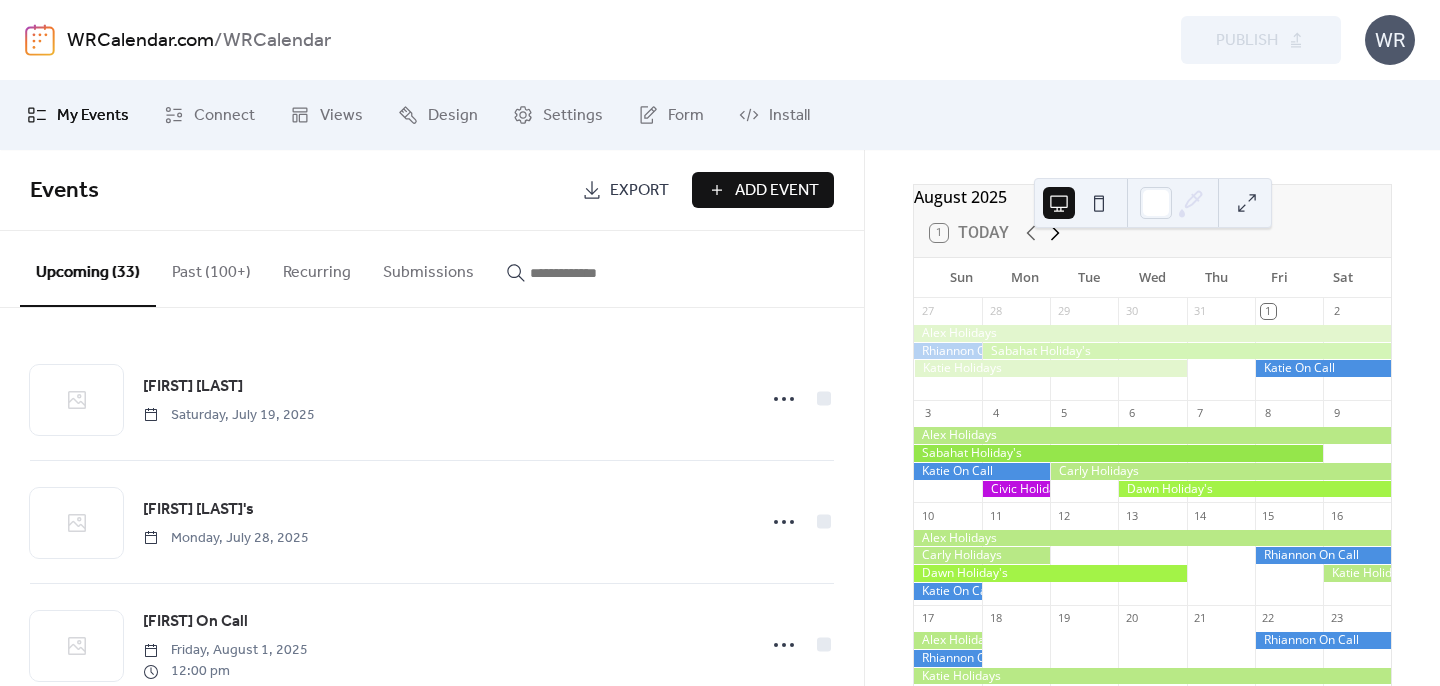 click 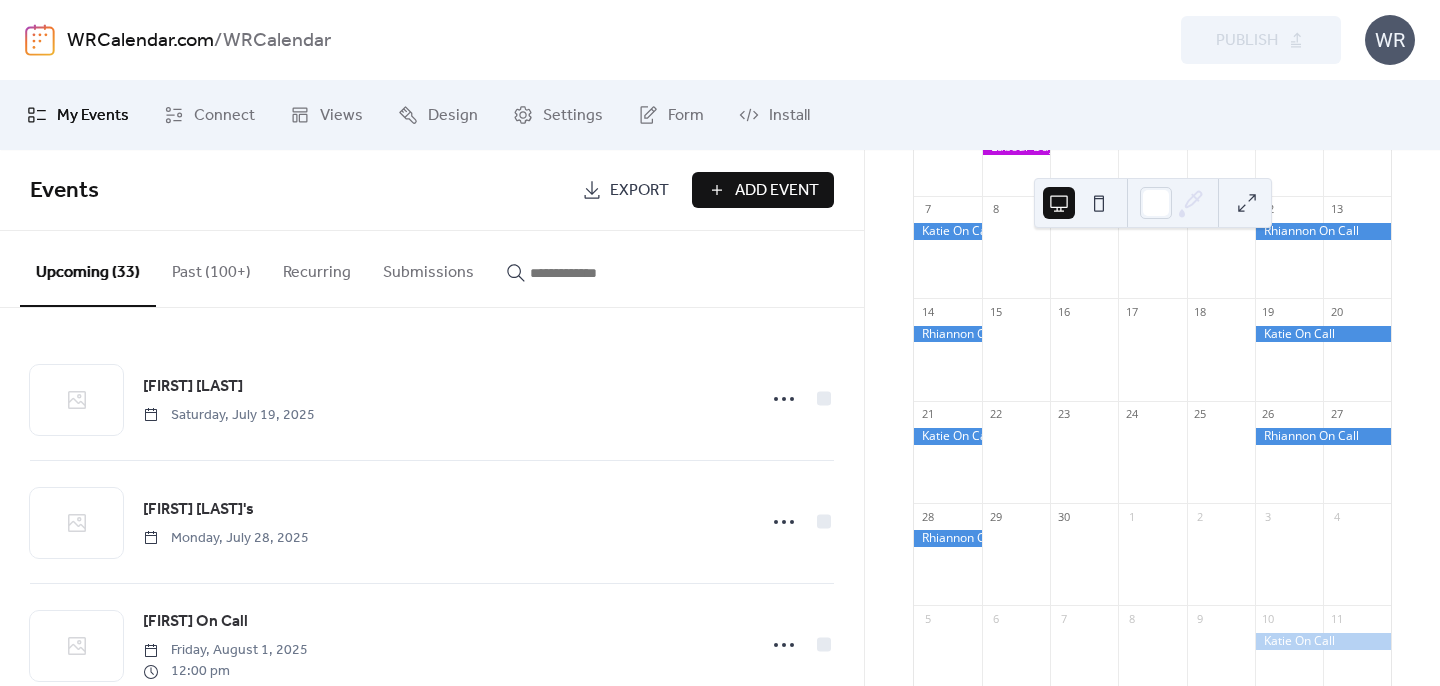 scroll, scrollTop: 278, scrollLeft: 0, axis: vertical 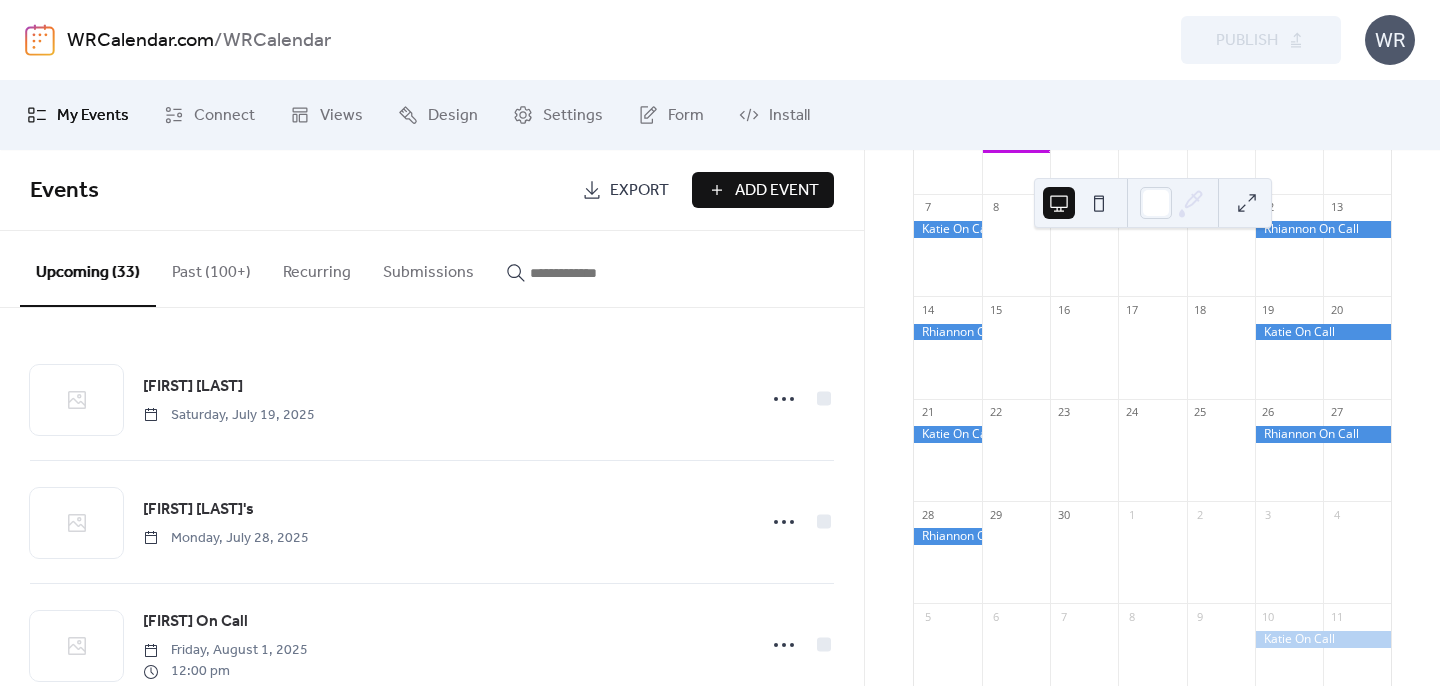 click on "Add Event" at bounding box center [777, 191] 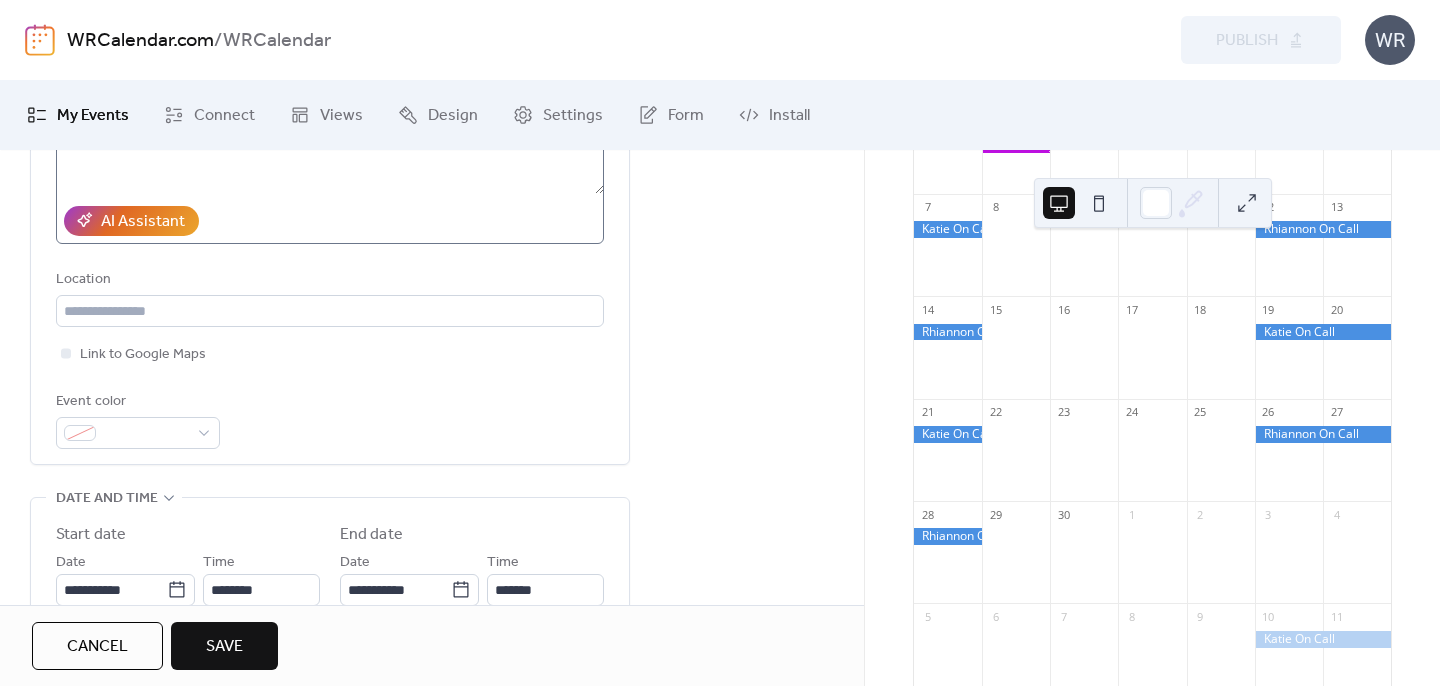 scroll, scrollTop: 349, scrollLeft: 0, axis: vertical 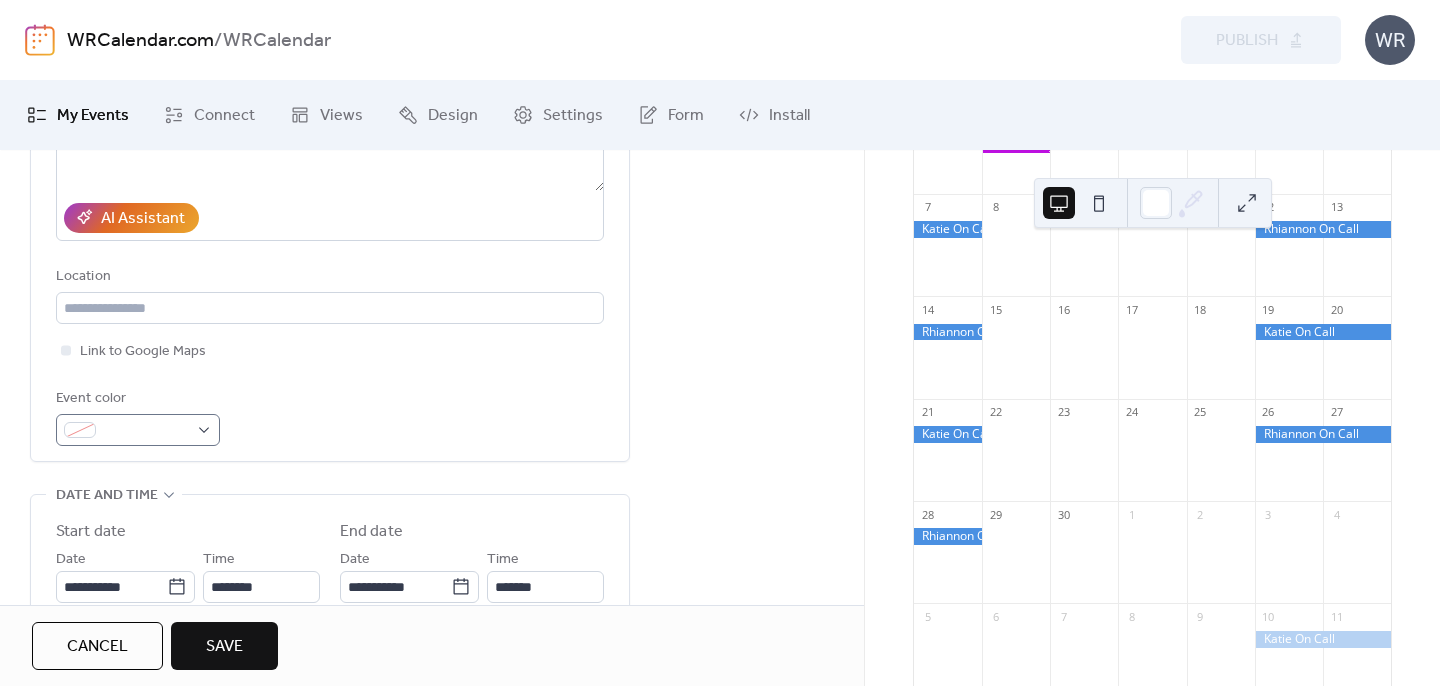 type on "**********" 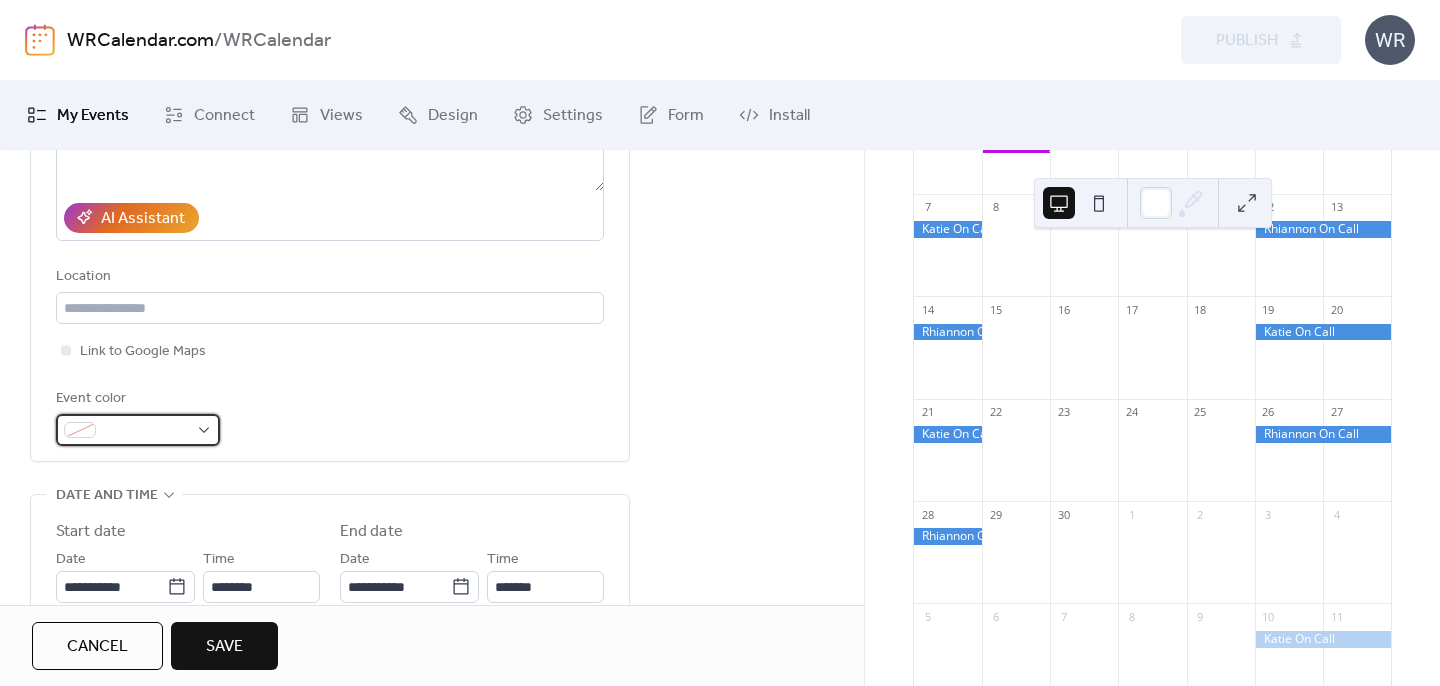 click at bounding box center [138, 430] 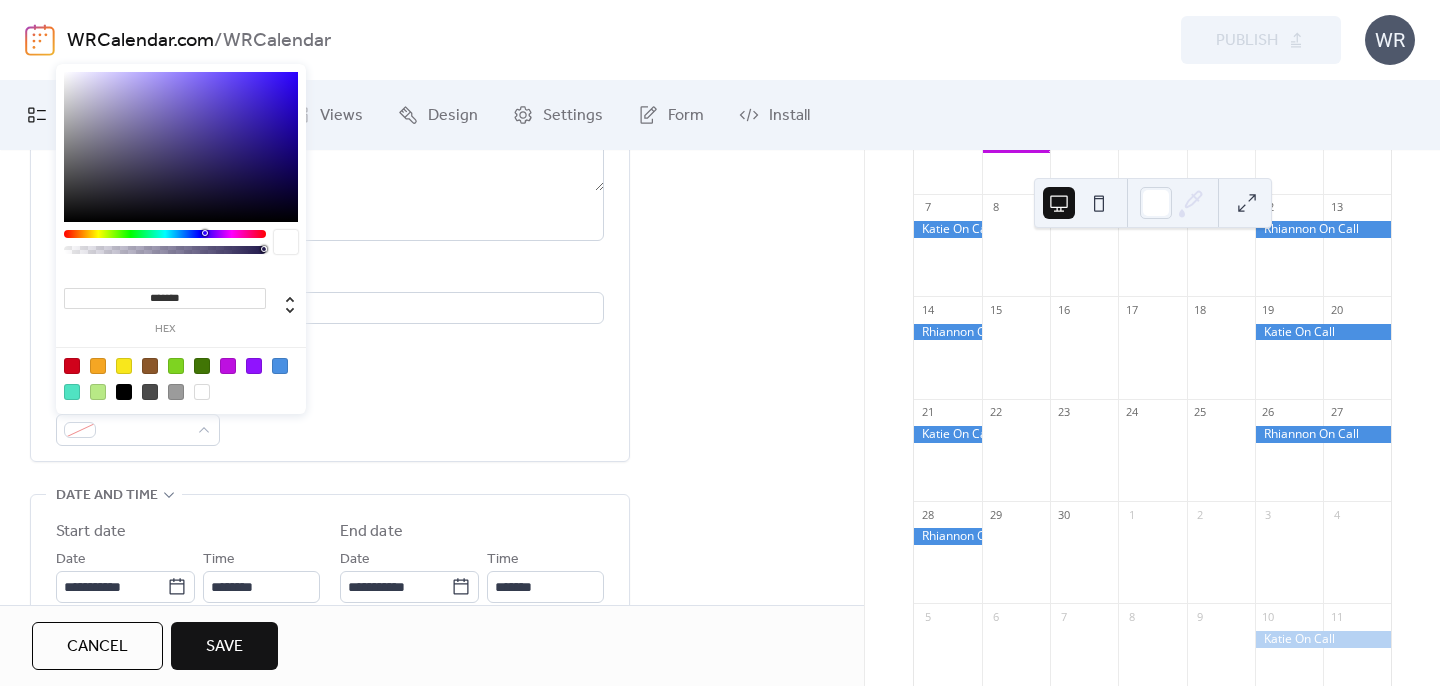 click at bounding box center [280, 366] 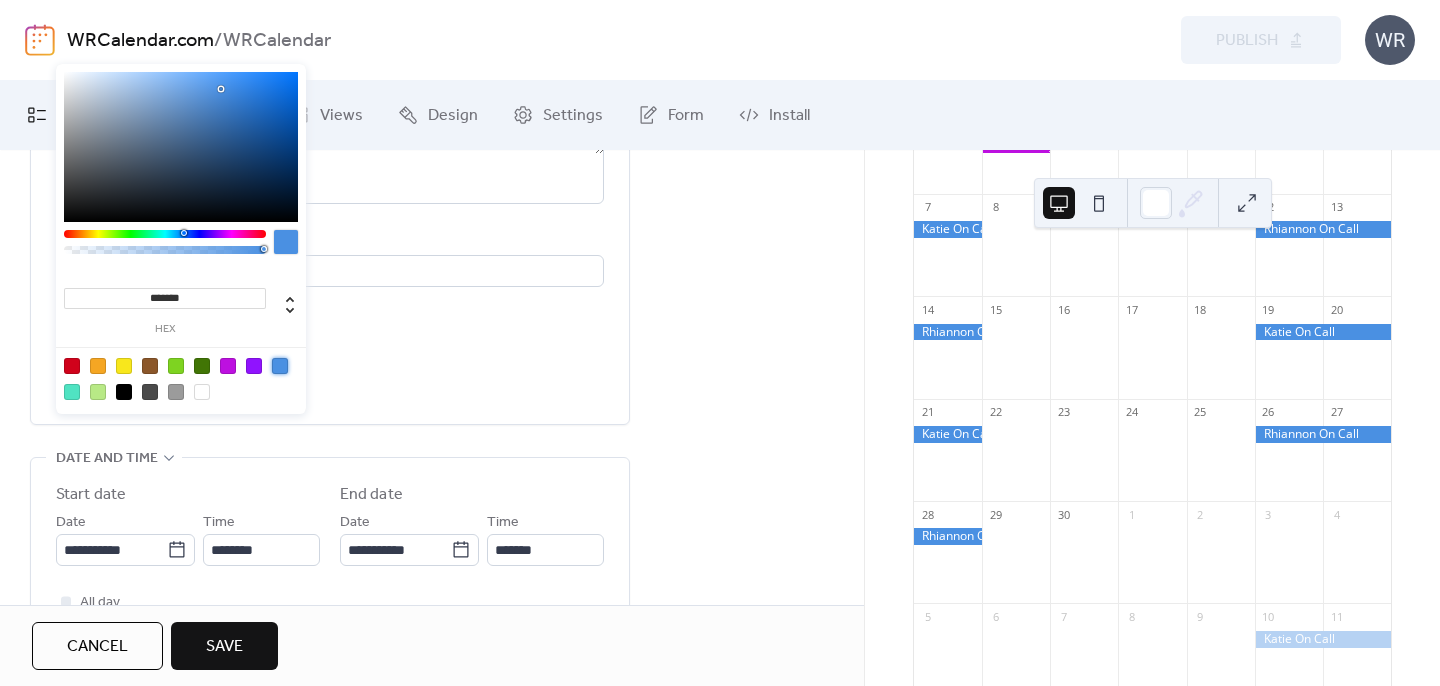 scroll, scrollTop: 431, scrollLeft: 0, axis: vertical 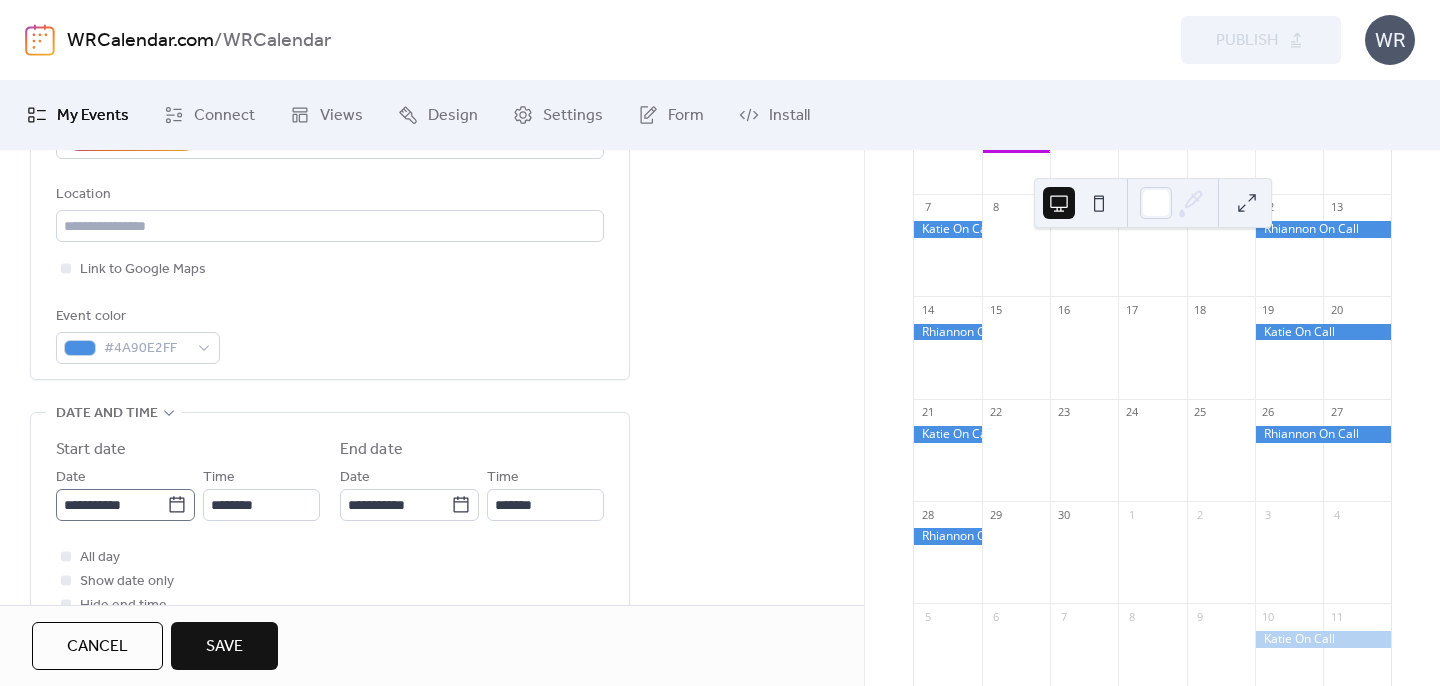 click on "**********" at bounding box center [720, 343] 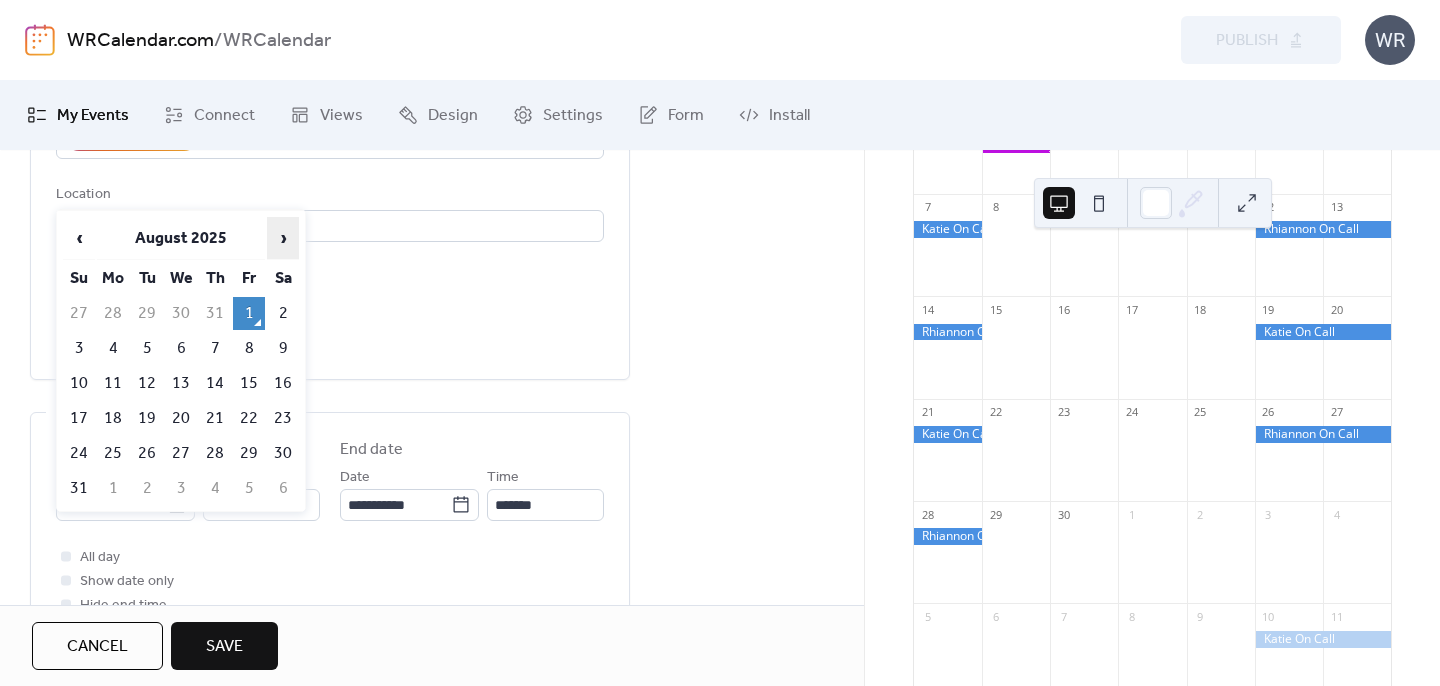 click on "›" at bounding box center (283, 238) 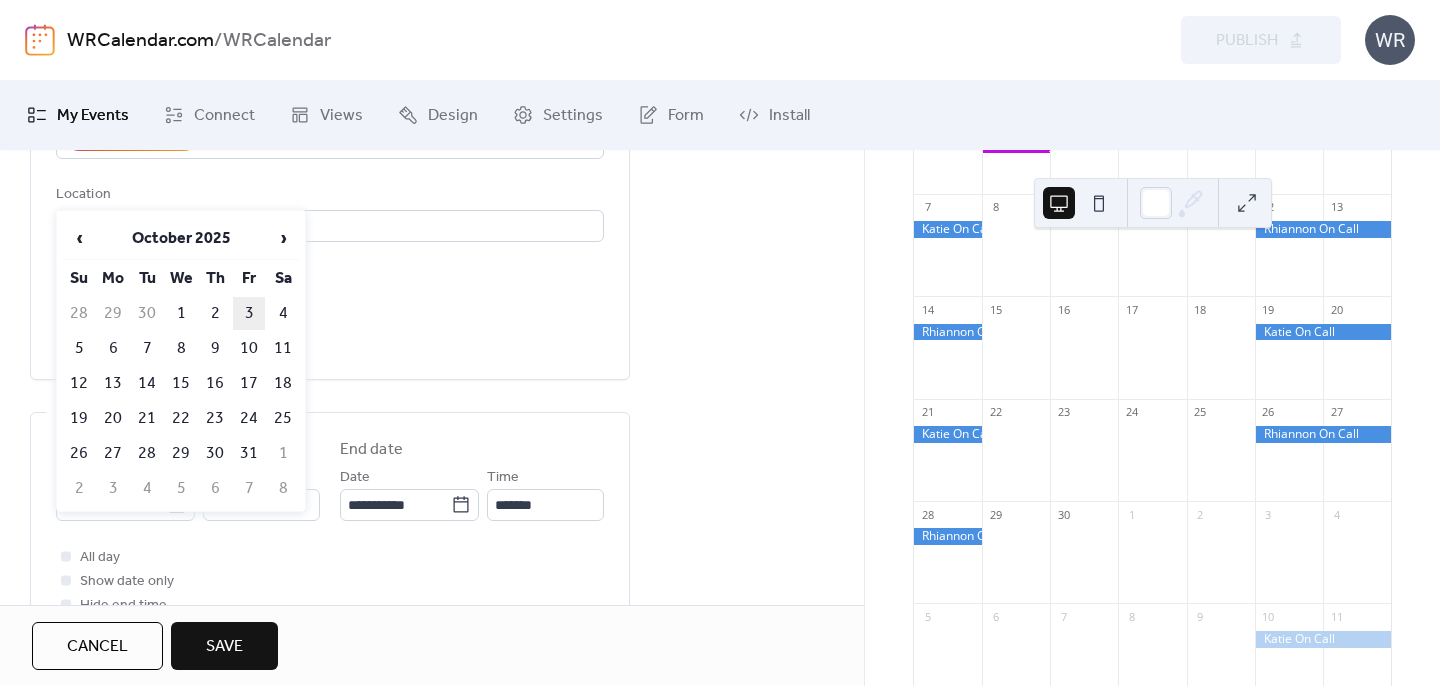 click on "3" at bounding box center [249, 313] 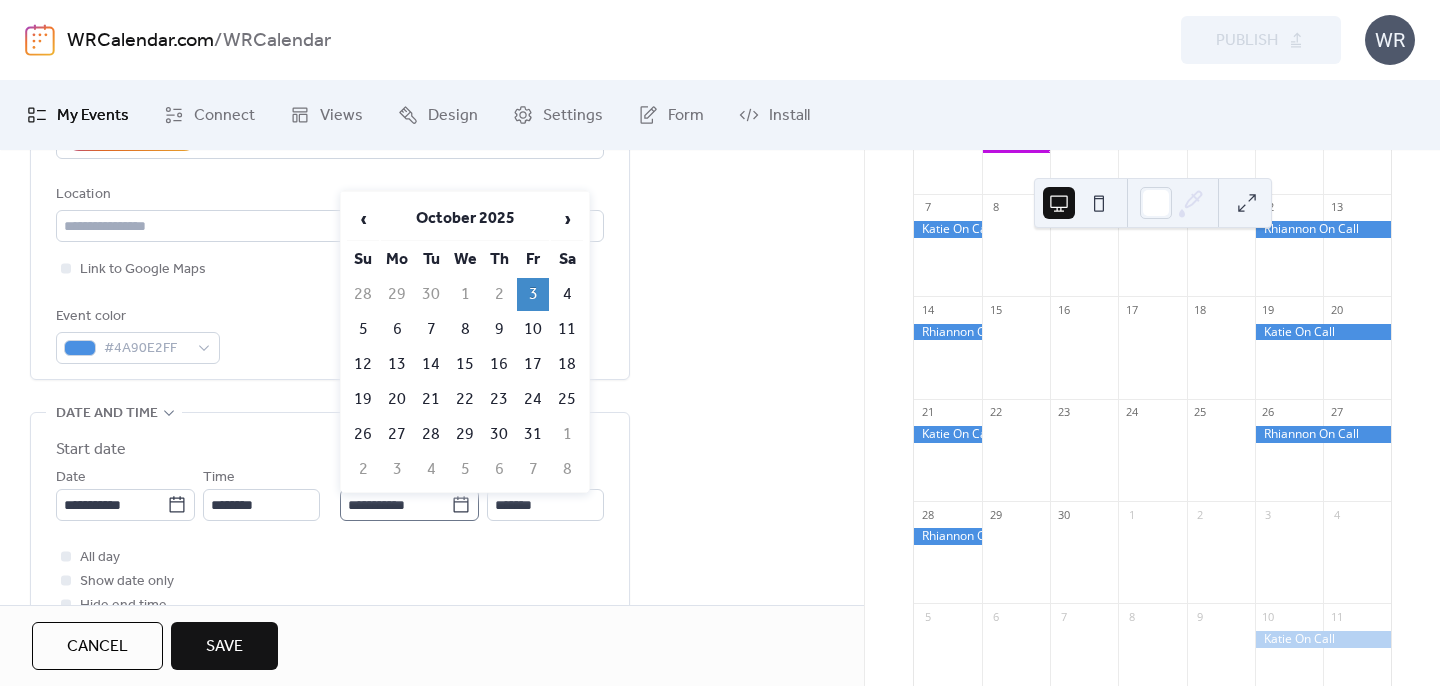 click 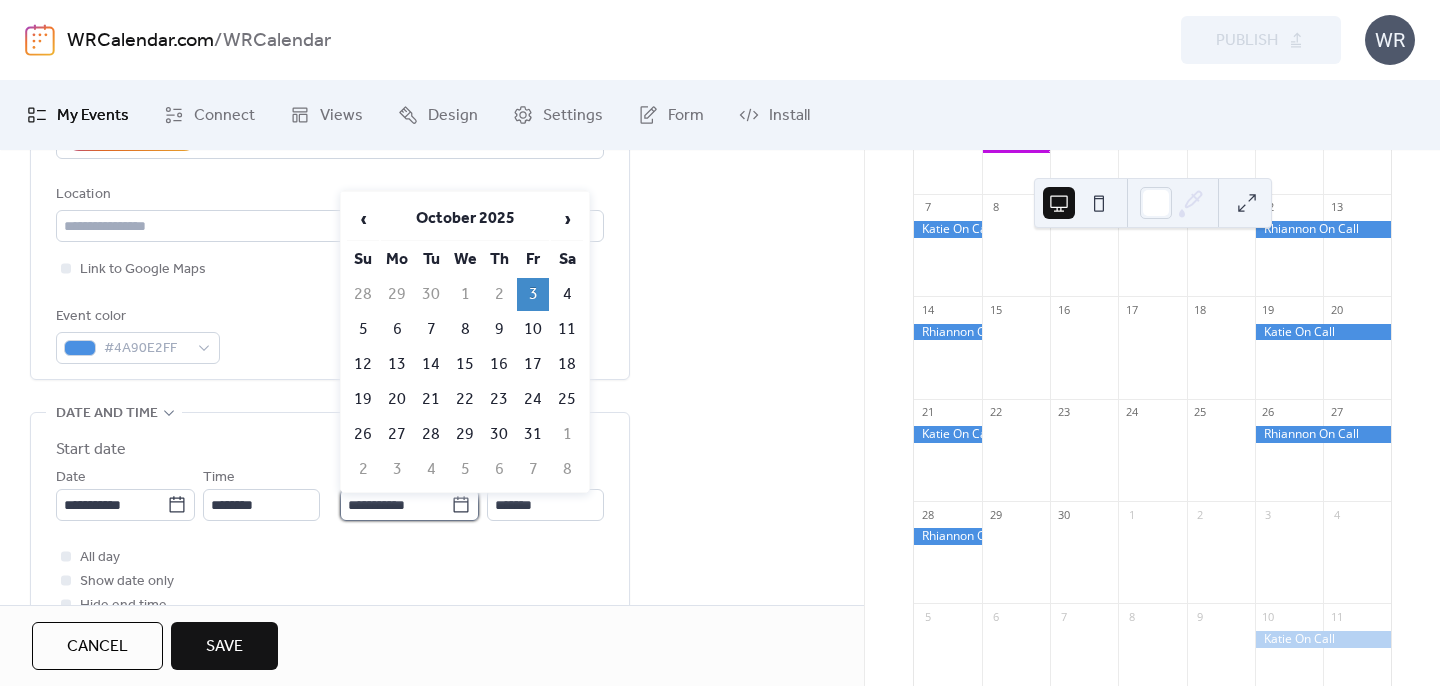 click on "**********" at bounding box center [395, 505] 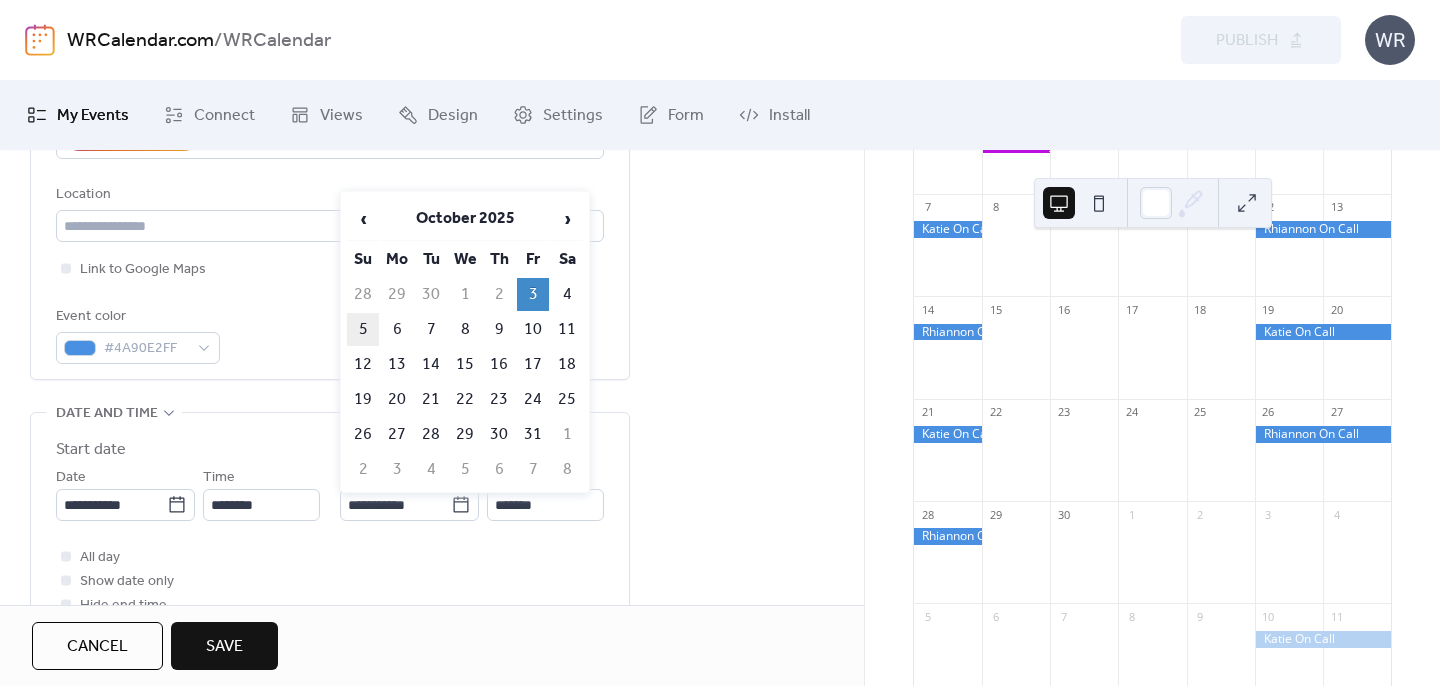 click on "5" at bounding box center [363, 329] 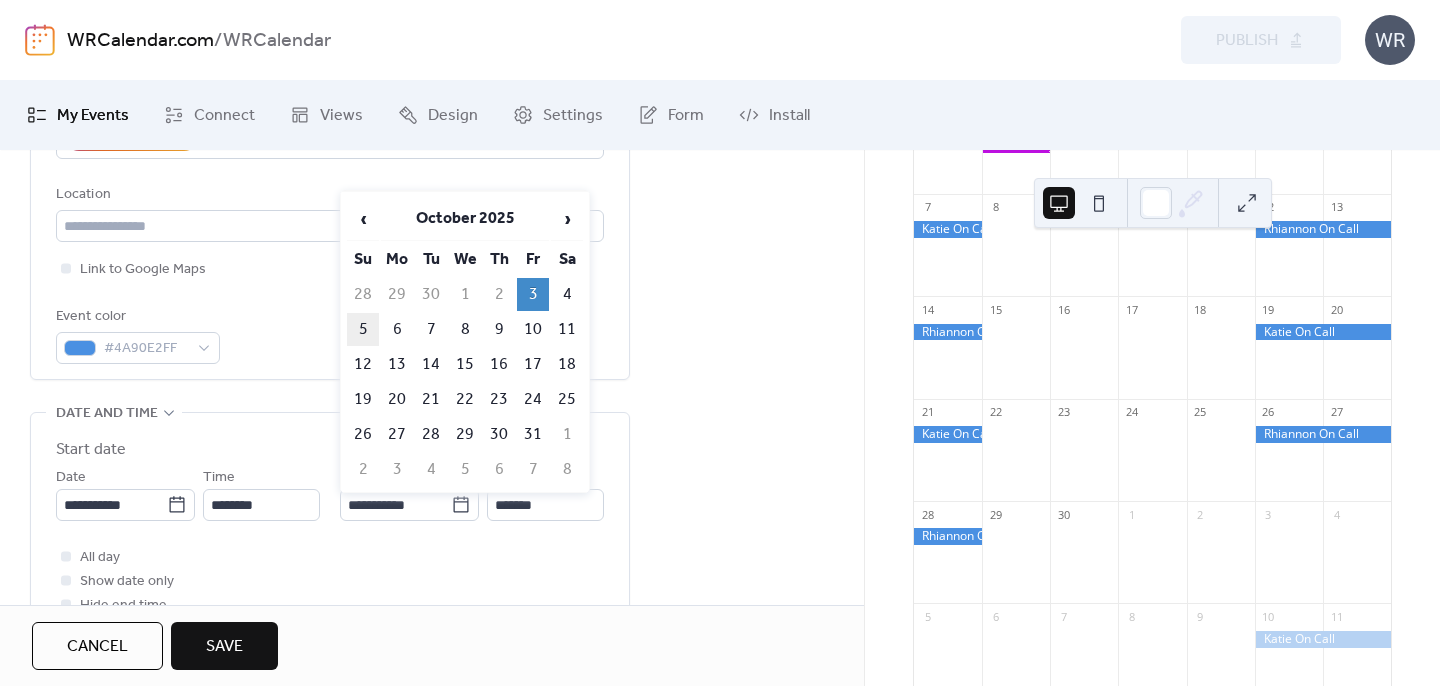 type on "**********" 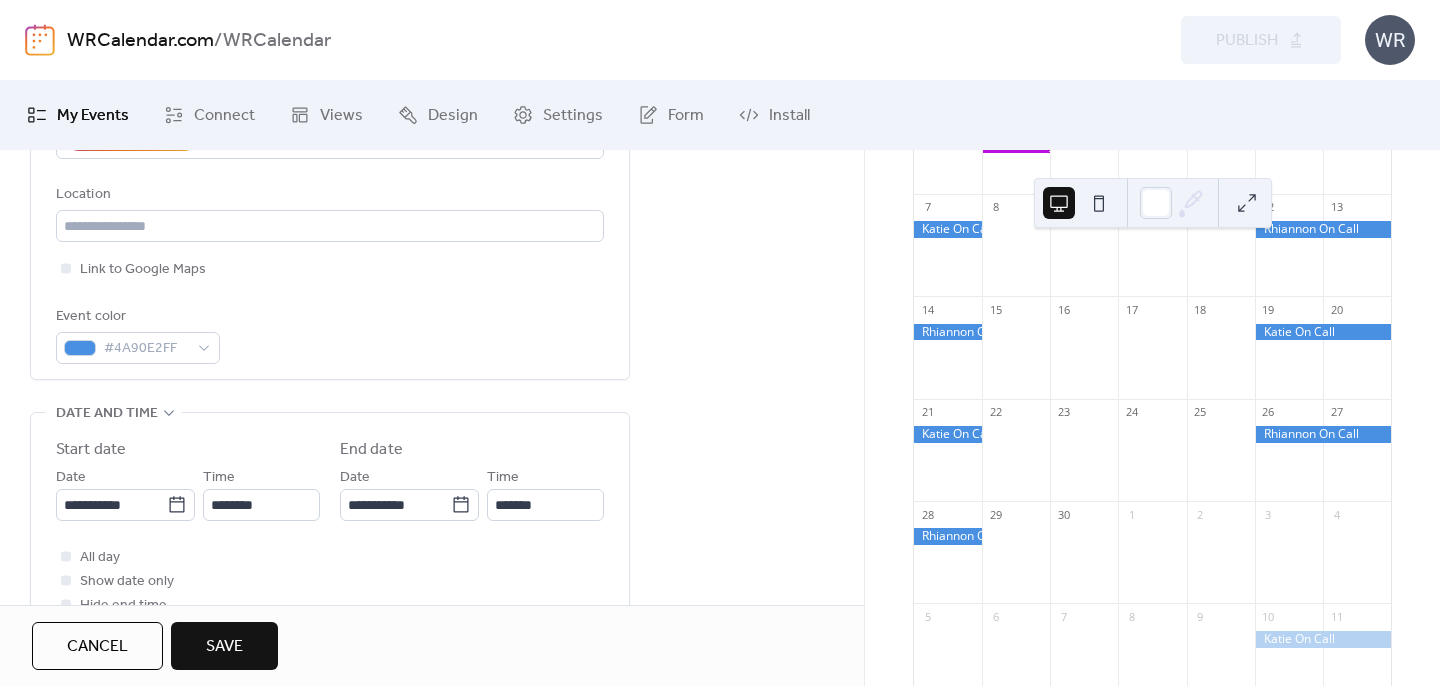 scroll, scrollTop: 461, scrollLeft: 0, axis: vertical 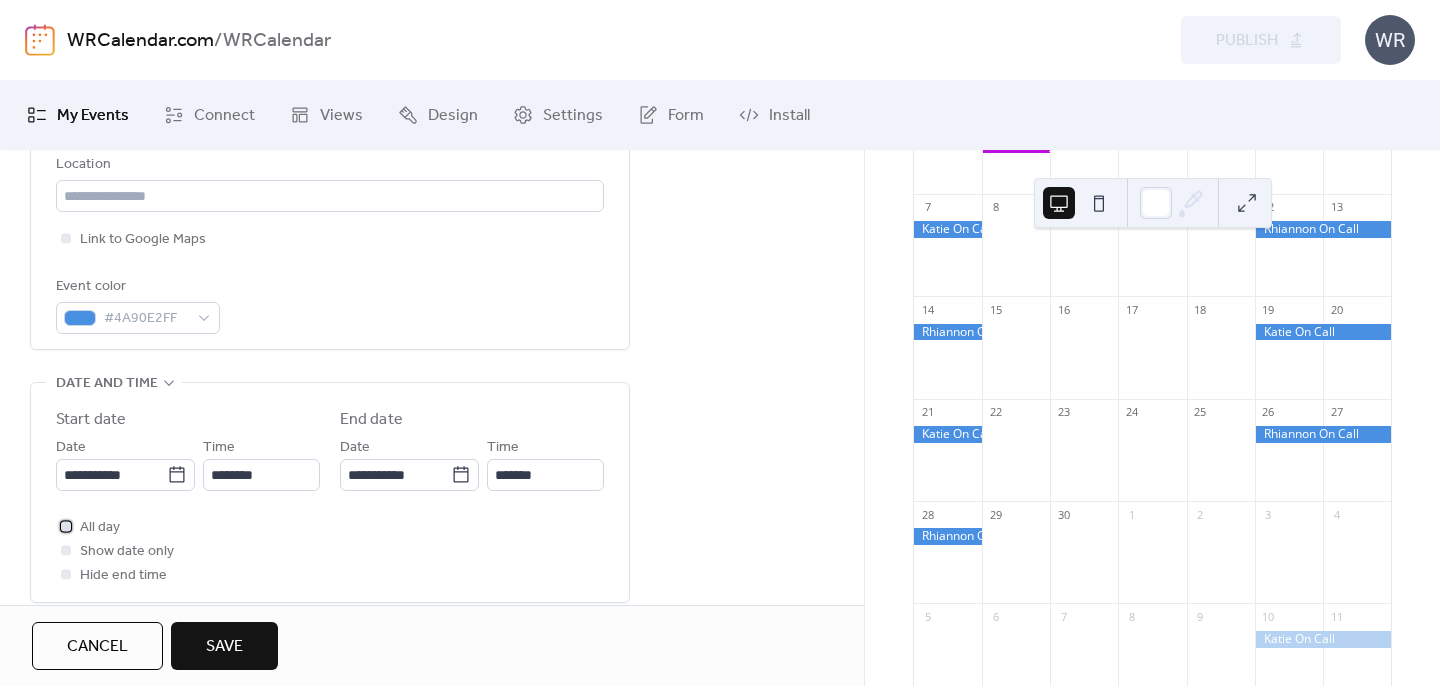 click at bounding box center (66, 526) 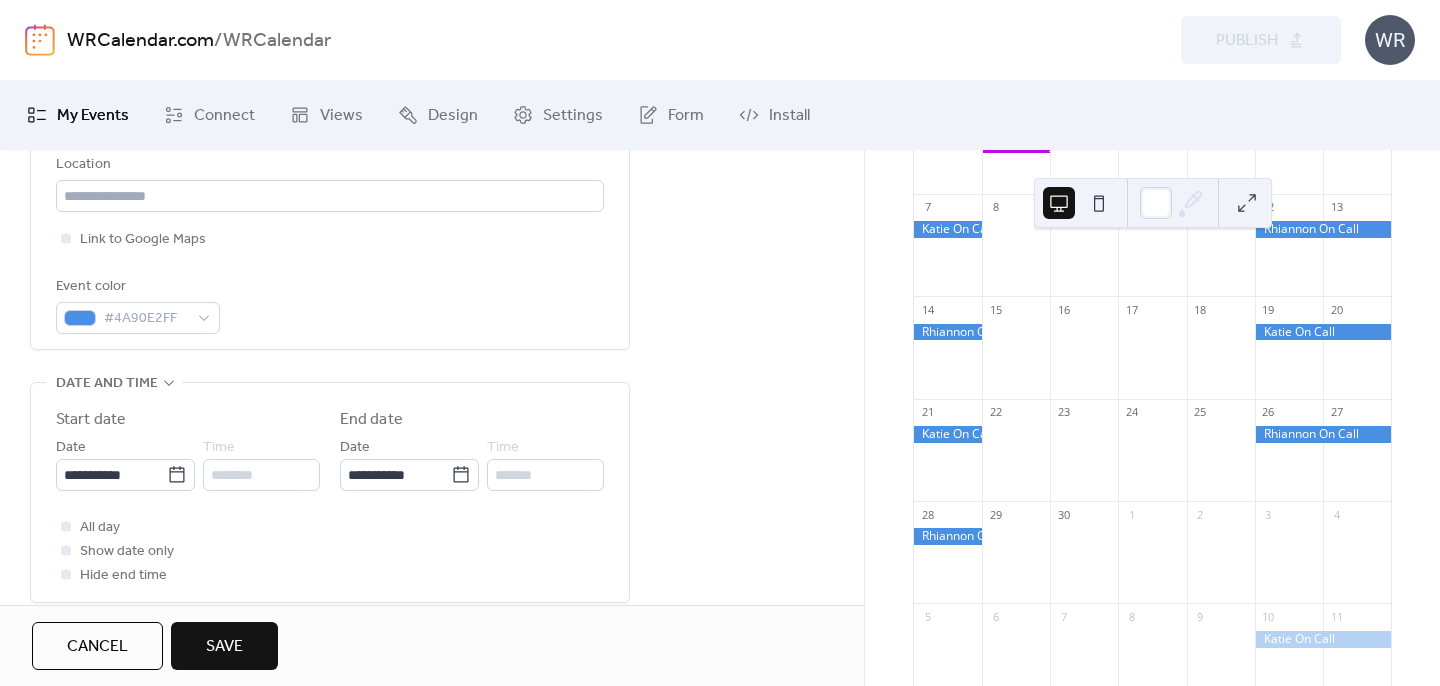 click on "Save" at bounding box center [224, 647] 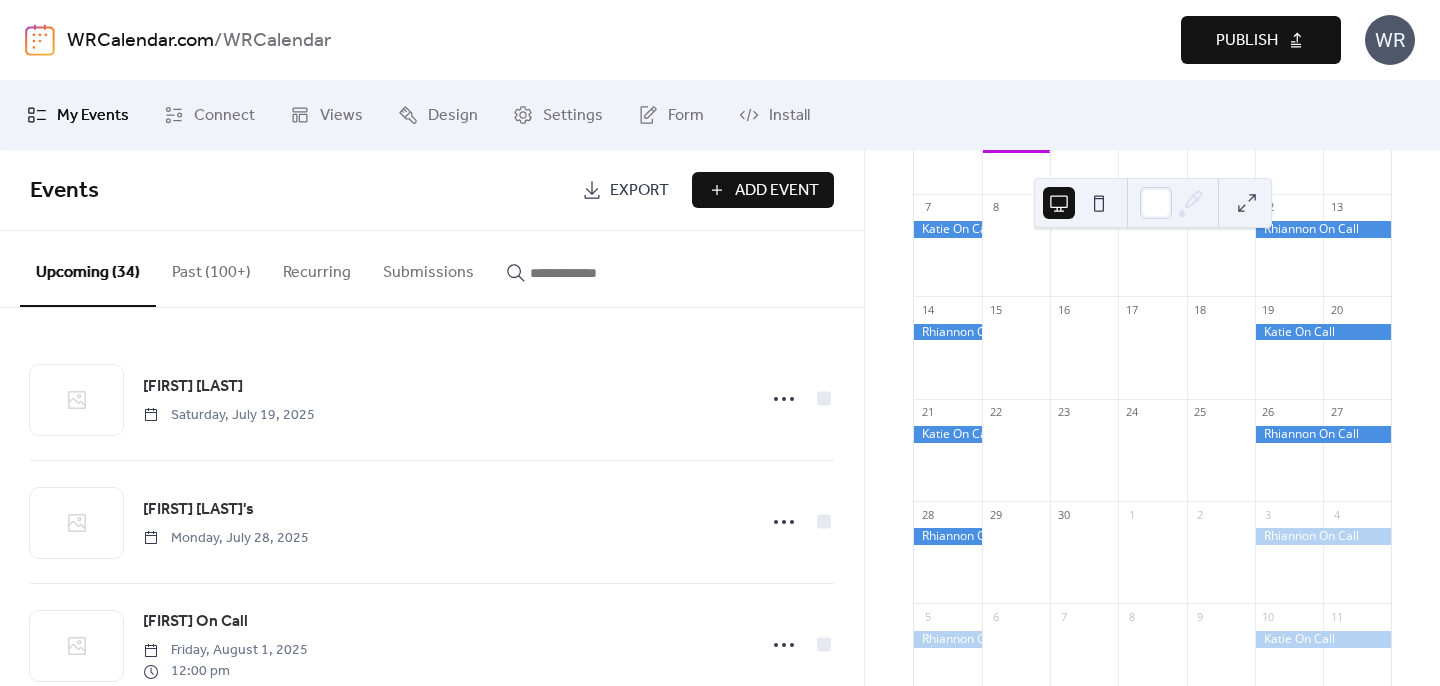 click on "Publish" at bounding box center [1247, 41] 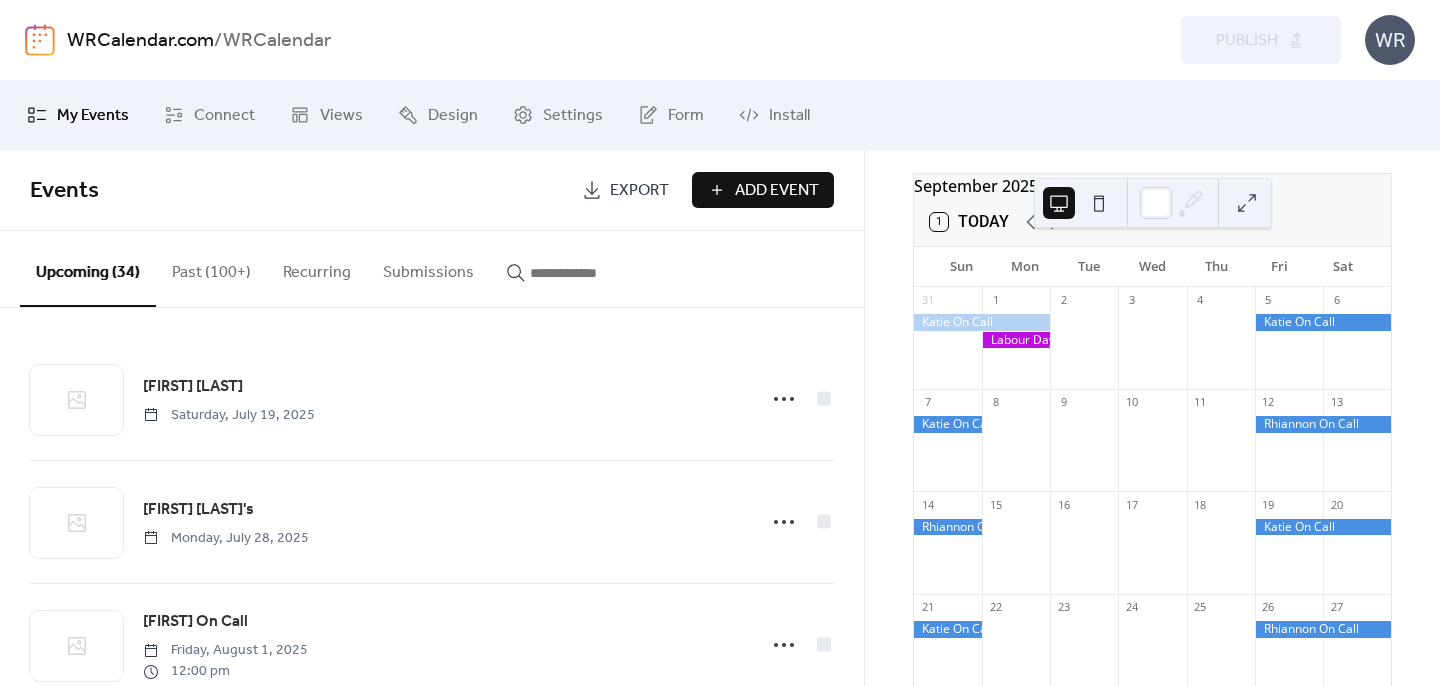 scroll, scrollTop: 77, scrollLeft: 0, axis: vertical 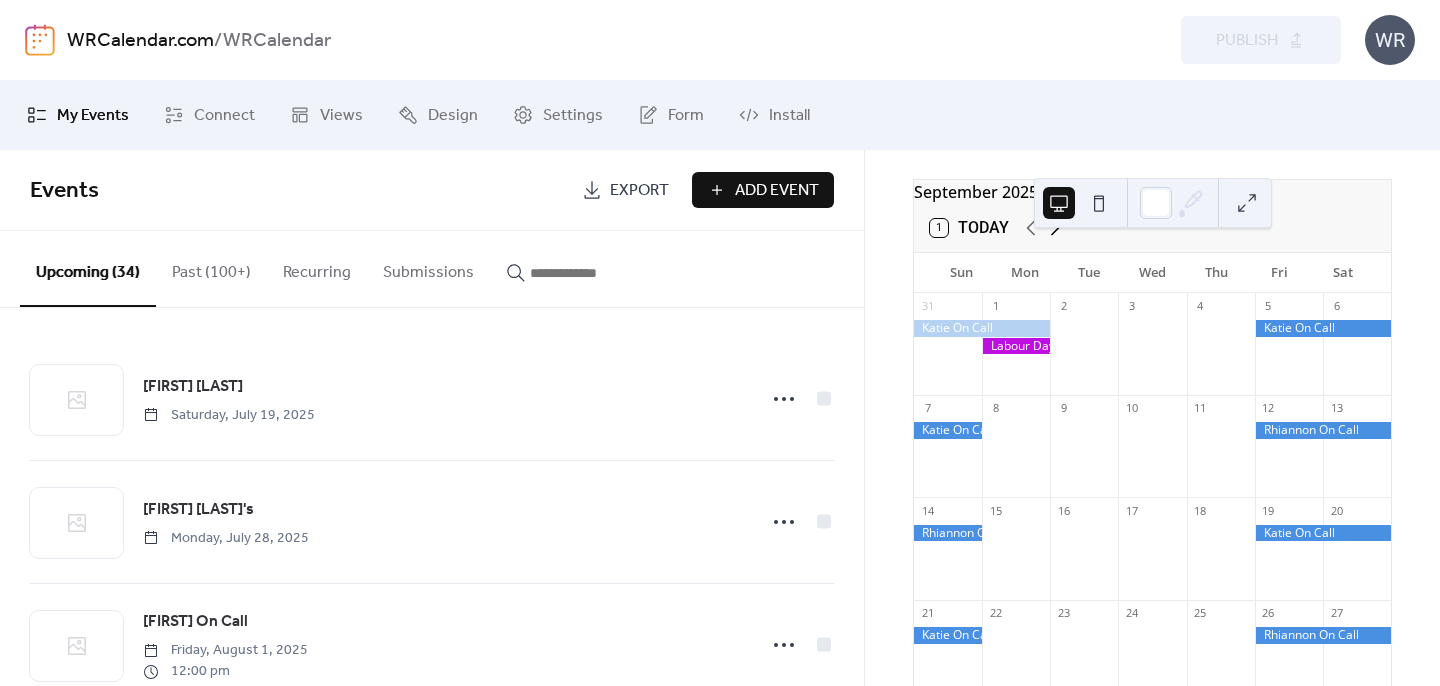 click 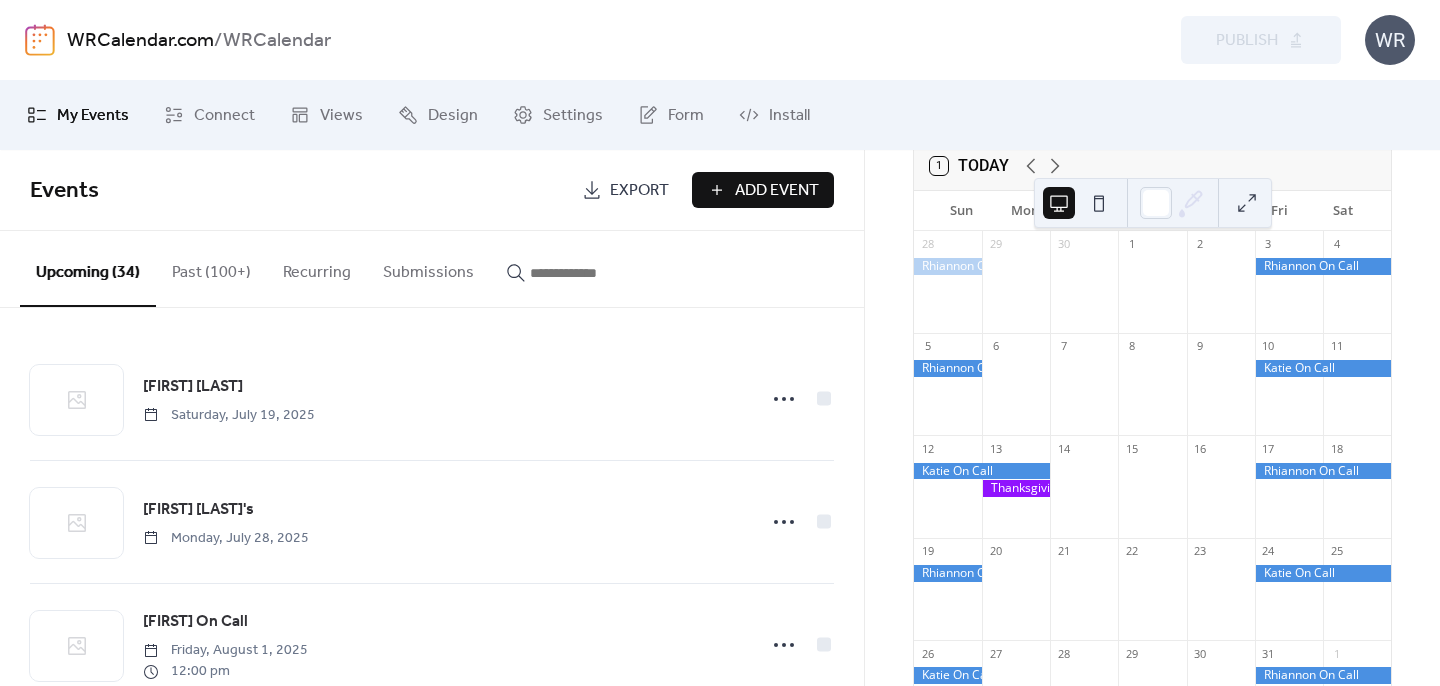 scroll, scrollTop: 134, scrollLeft: 0, axis: vertical 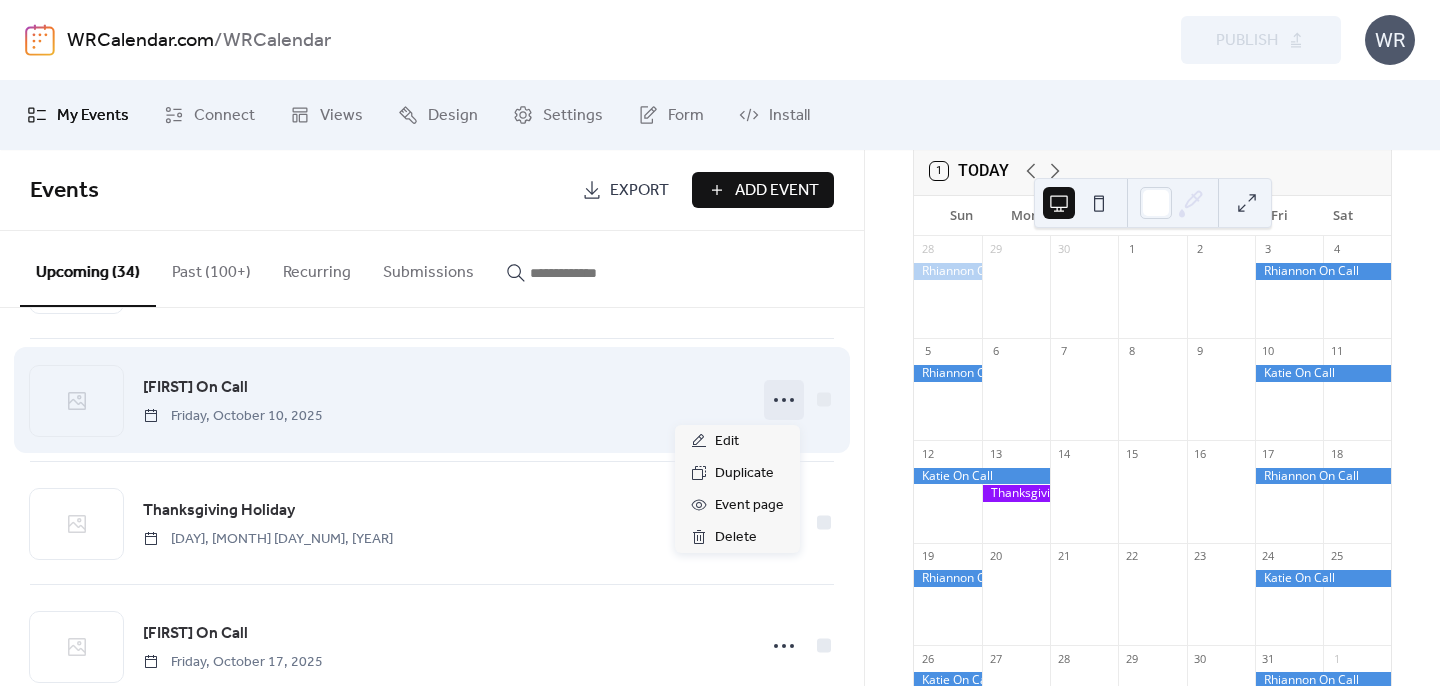 click 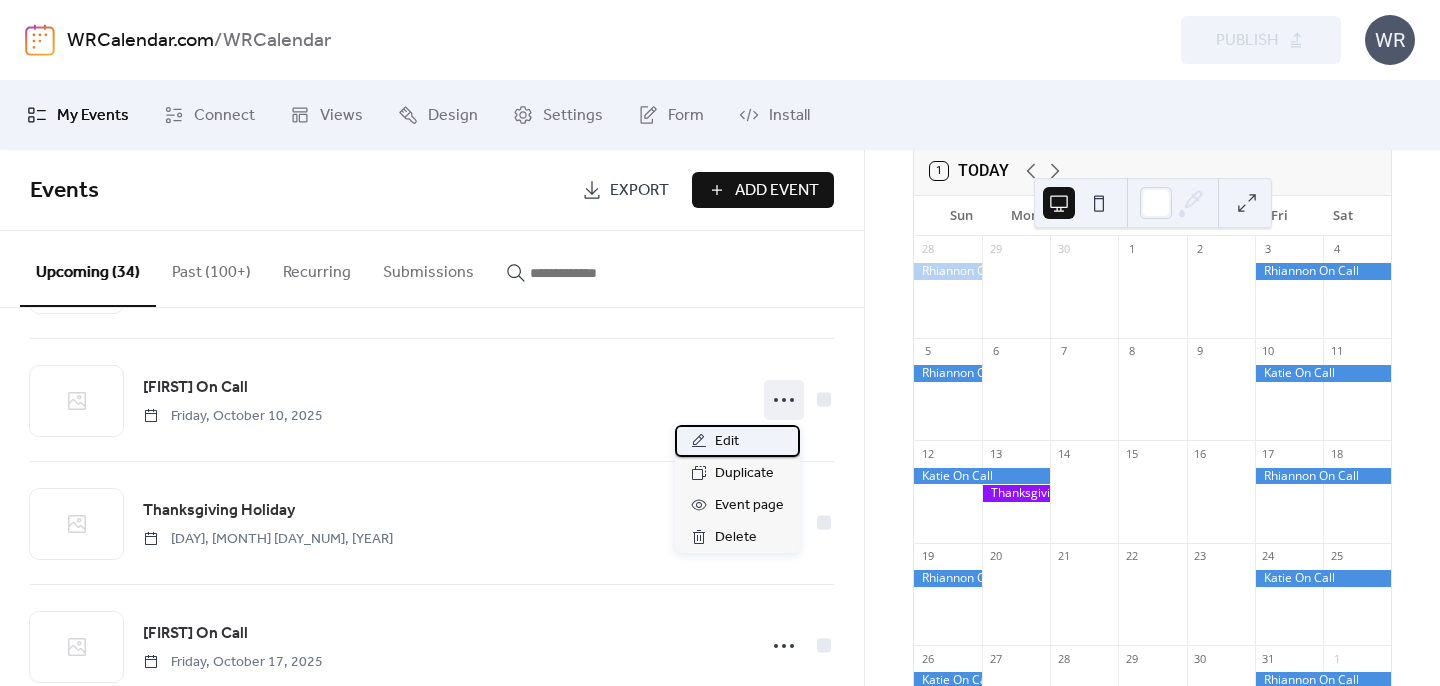 click on "Edit" at bounding box center (727, 442) 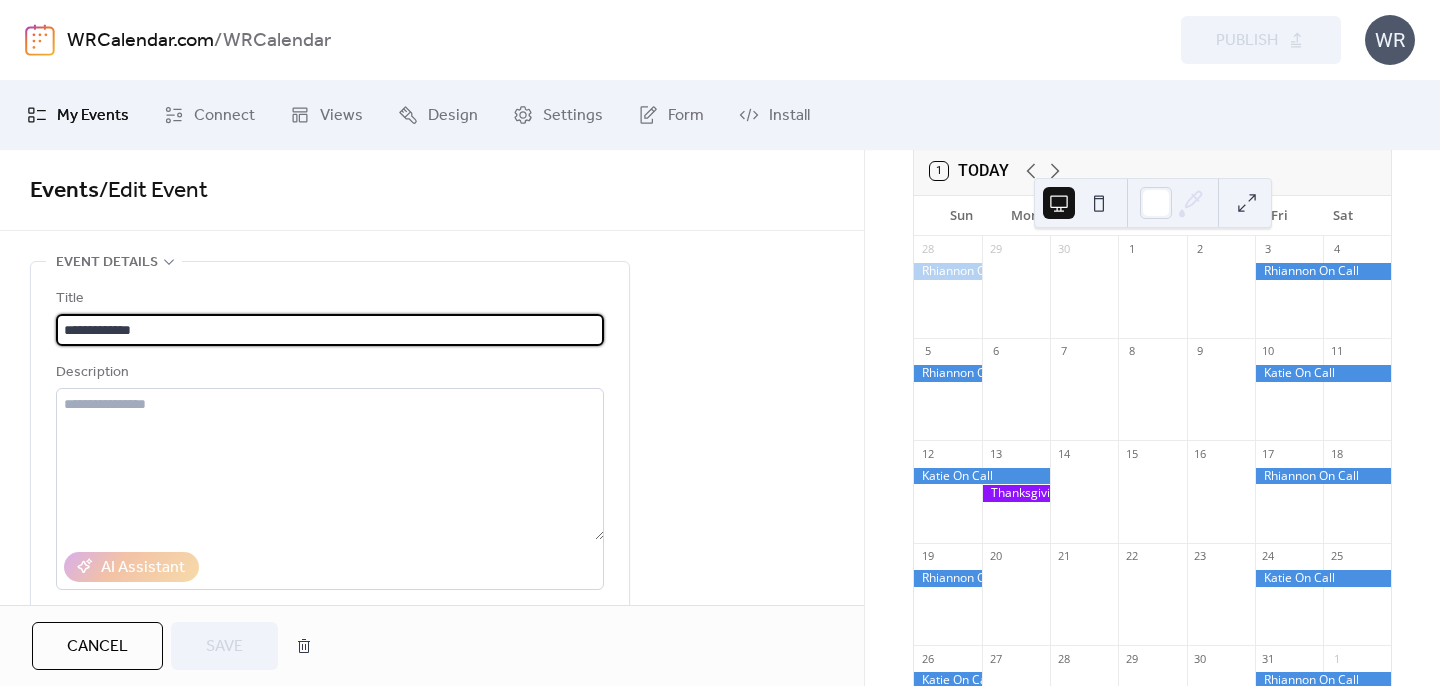 click on "**********" at bounding box center (330, 330) 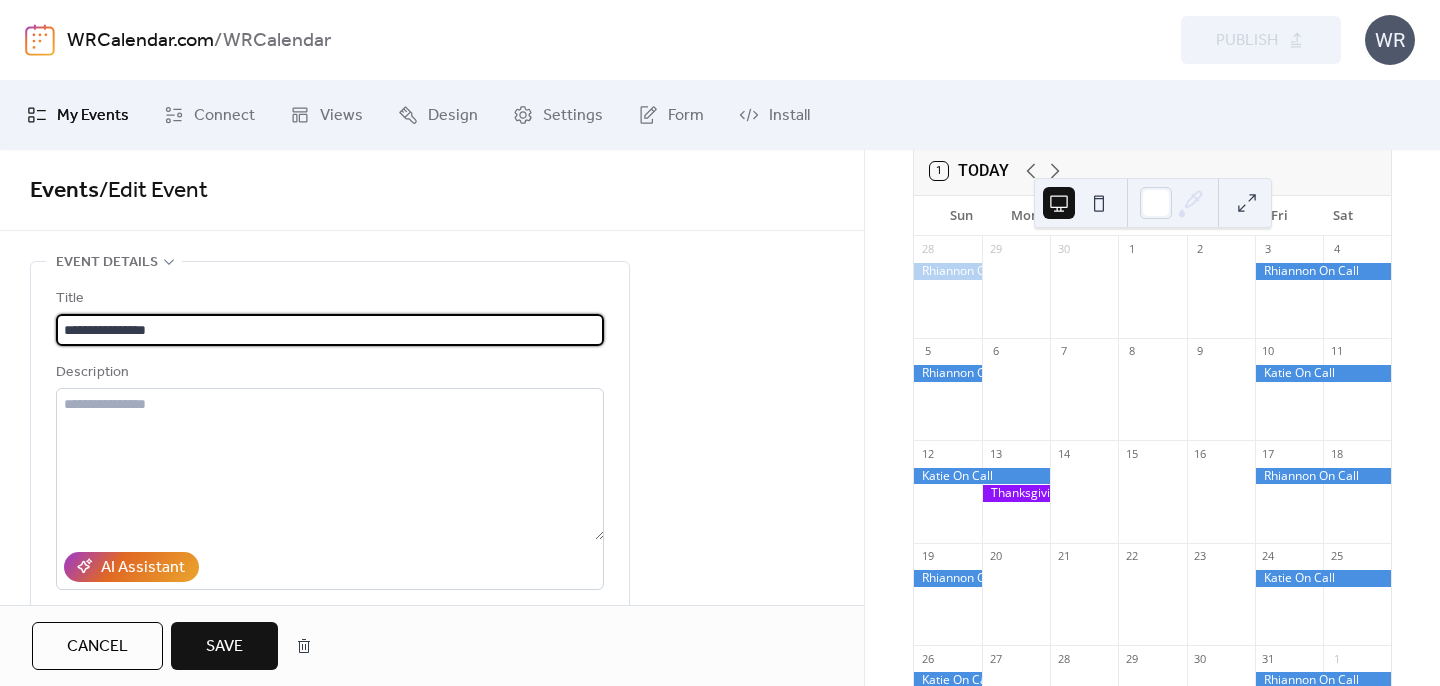 type on "**********" 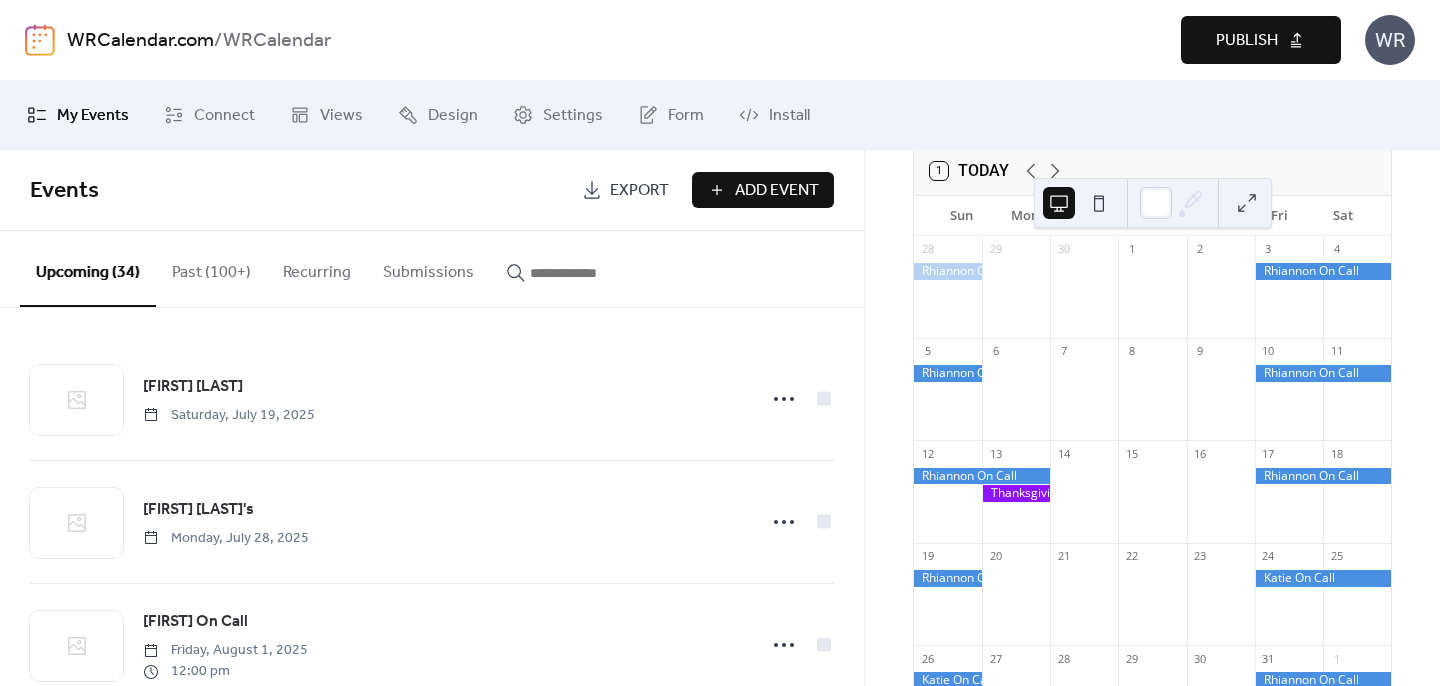 click on "Publish" at bounding box center (1247, 41) 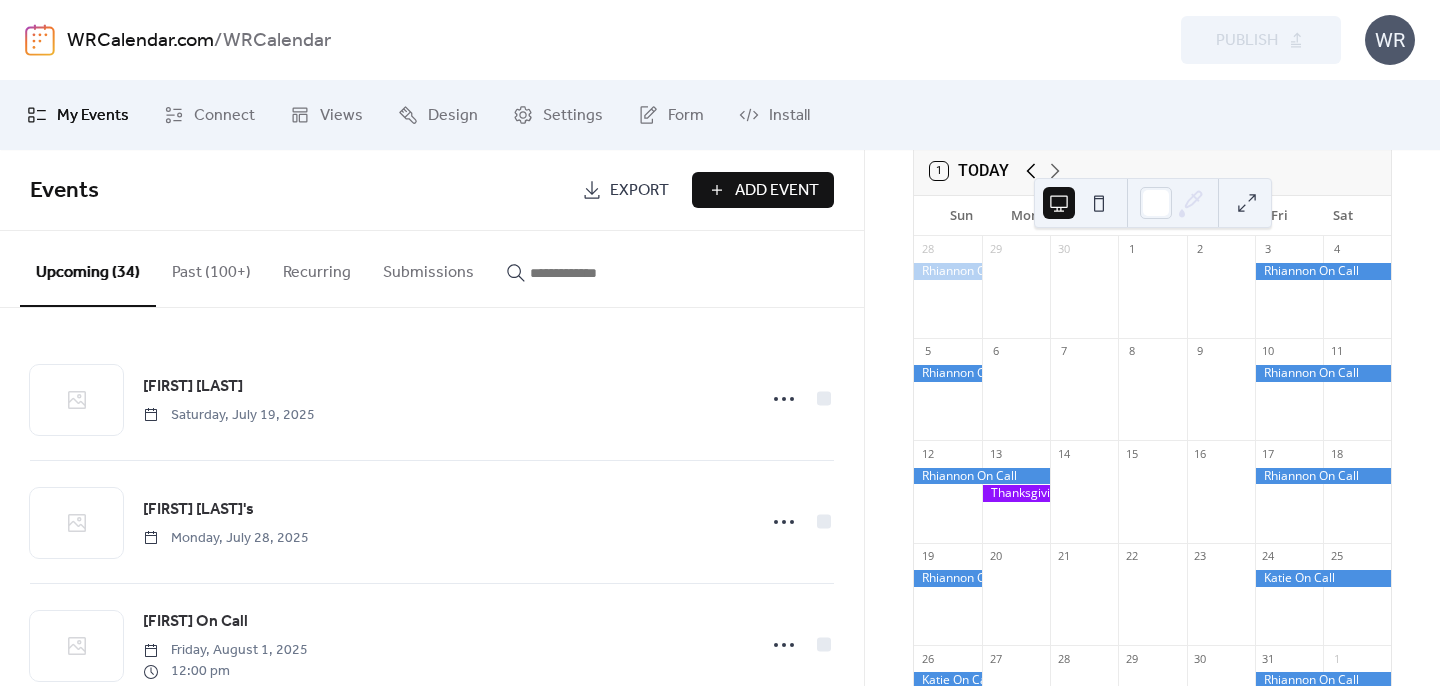 click 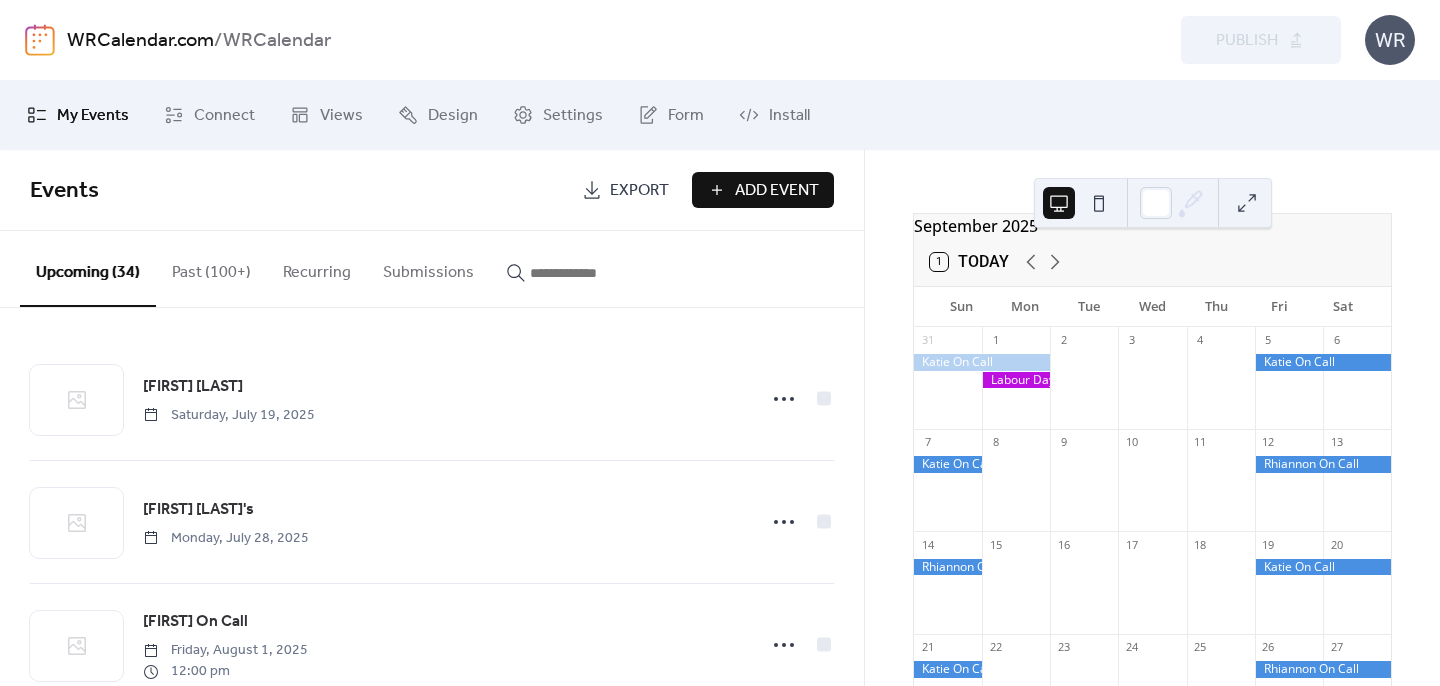 scroll, scrollTop: 33, scrollLeft: 0, axis: vertical 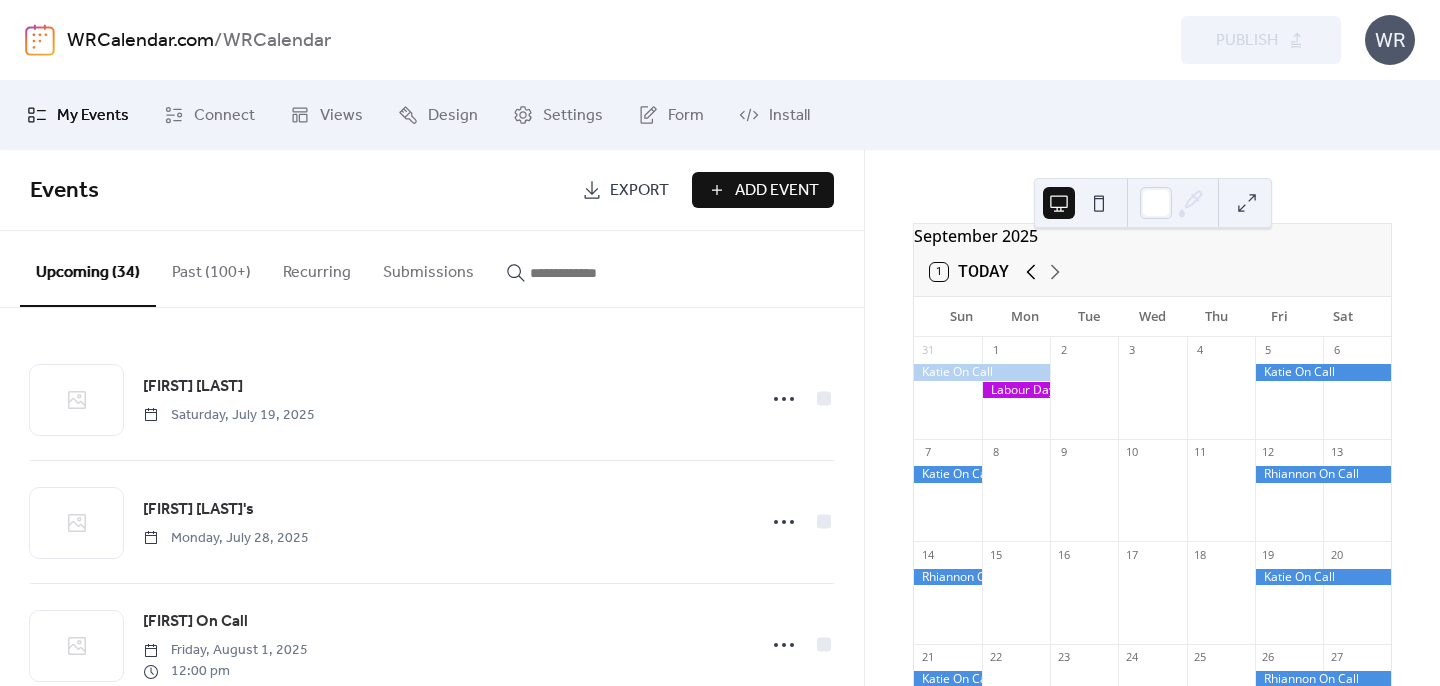 click 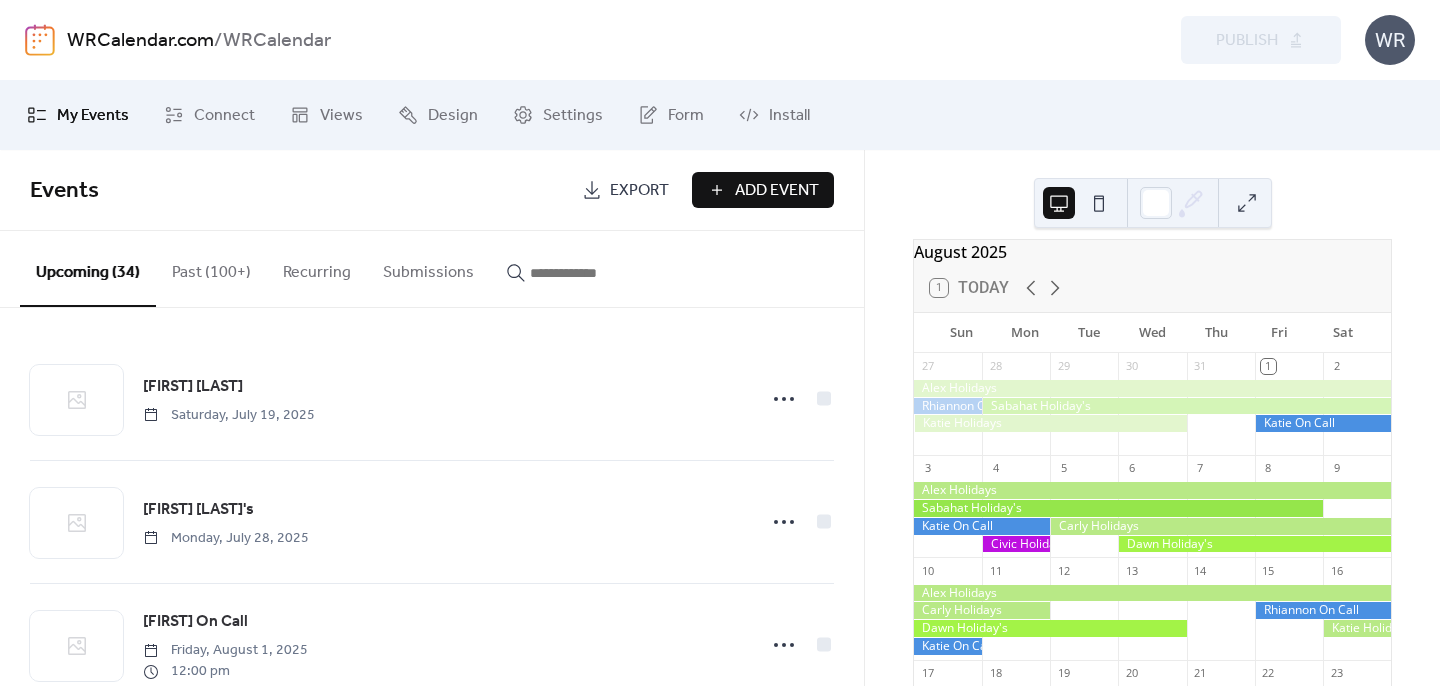 scroll, scrollTop: 7, scrollLeft: 0, axis: vertical 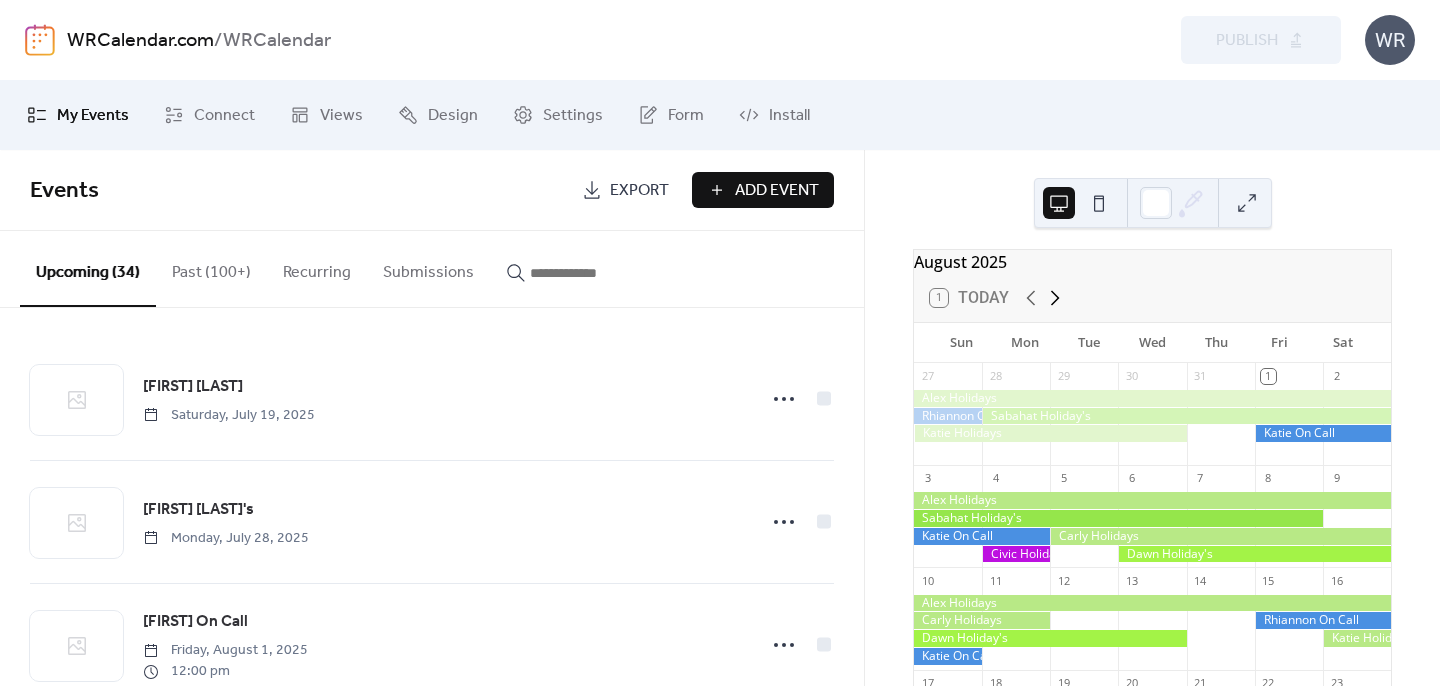 click 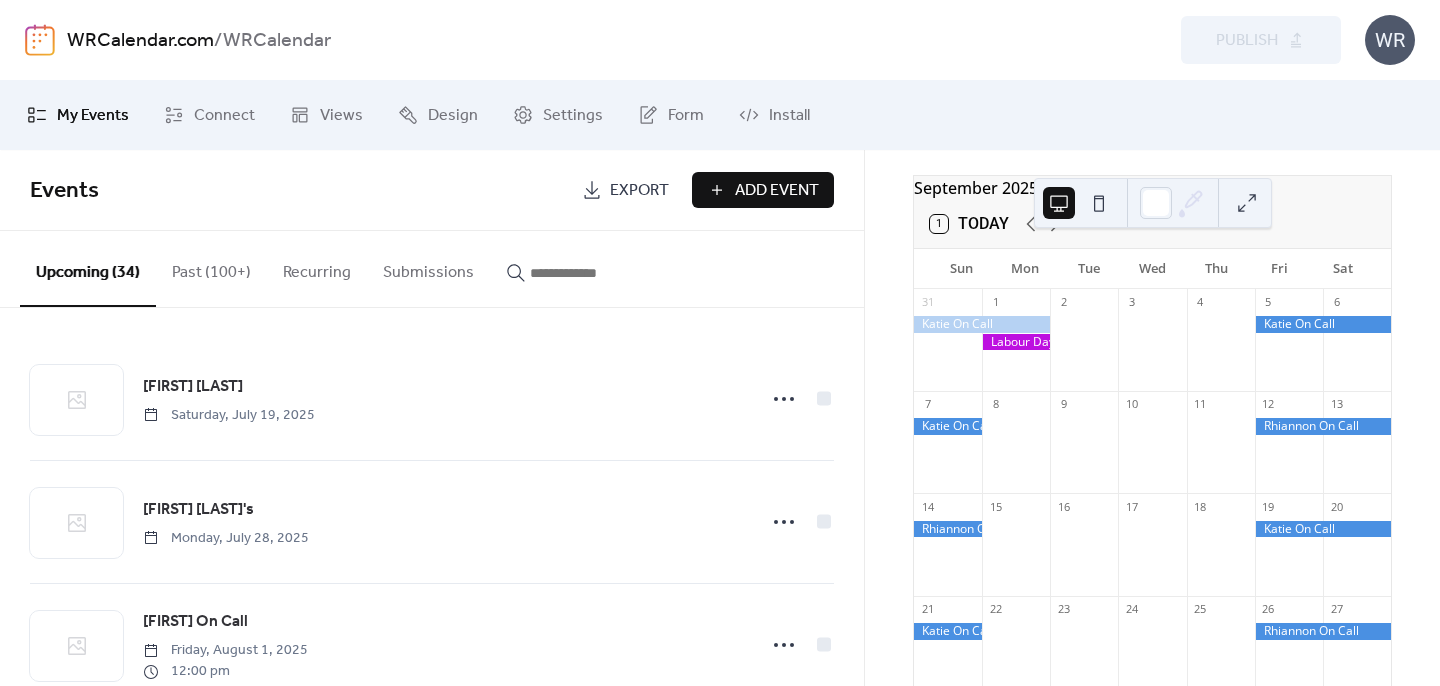 scroll, scrollTop: 80, scrollLeft: 0, axis: vertical 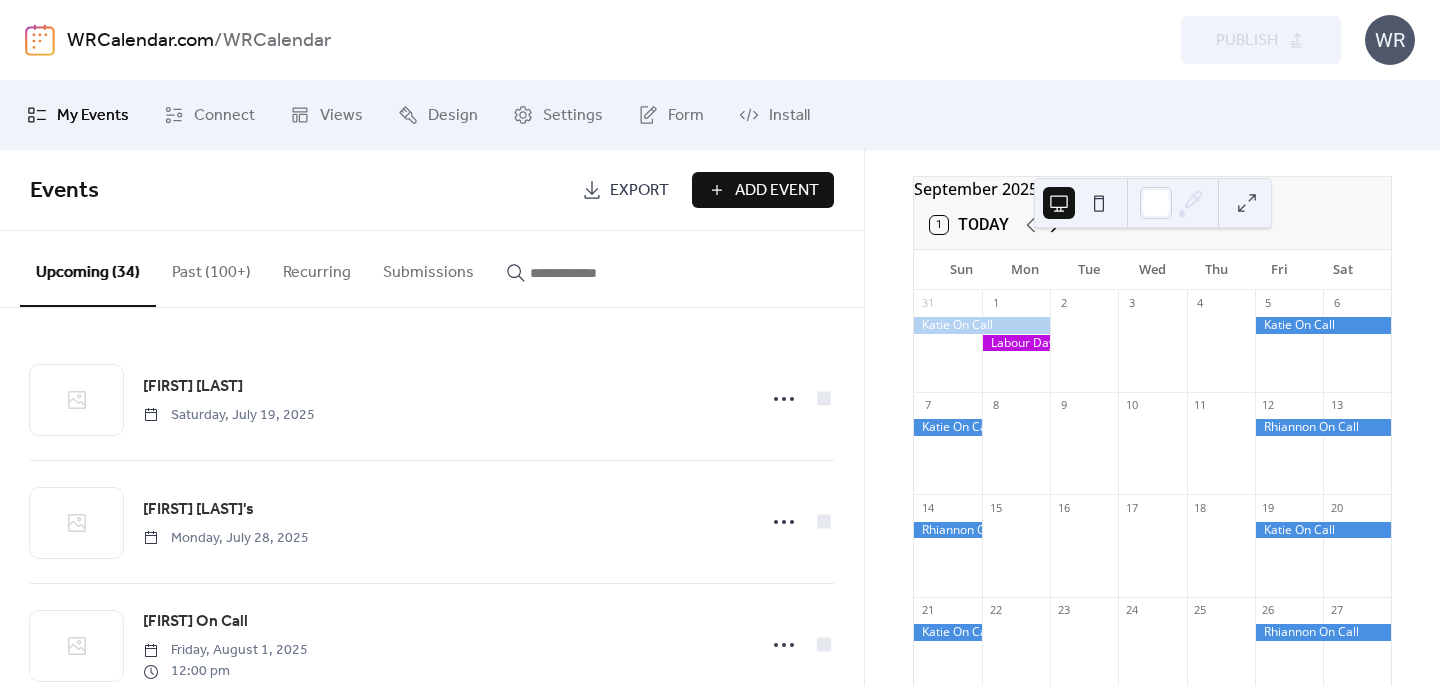click 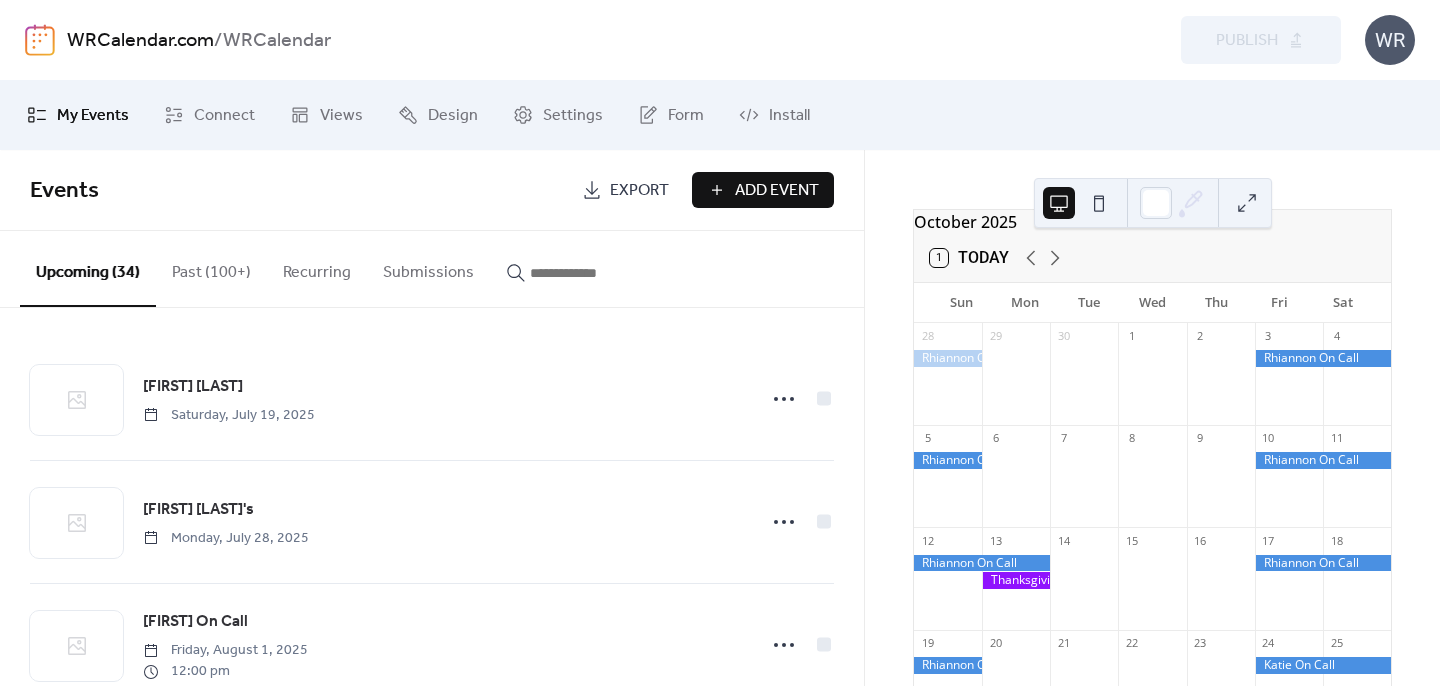 scroll, scrollTop: 35, scrollLeft: 0, axis: vertical 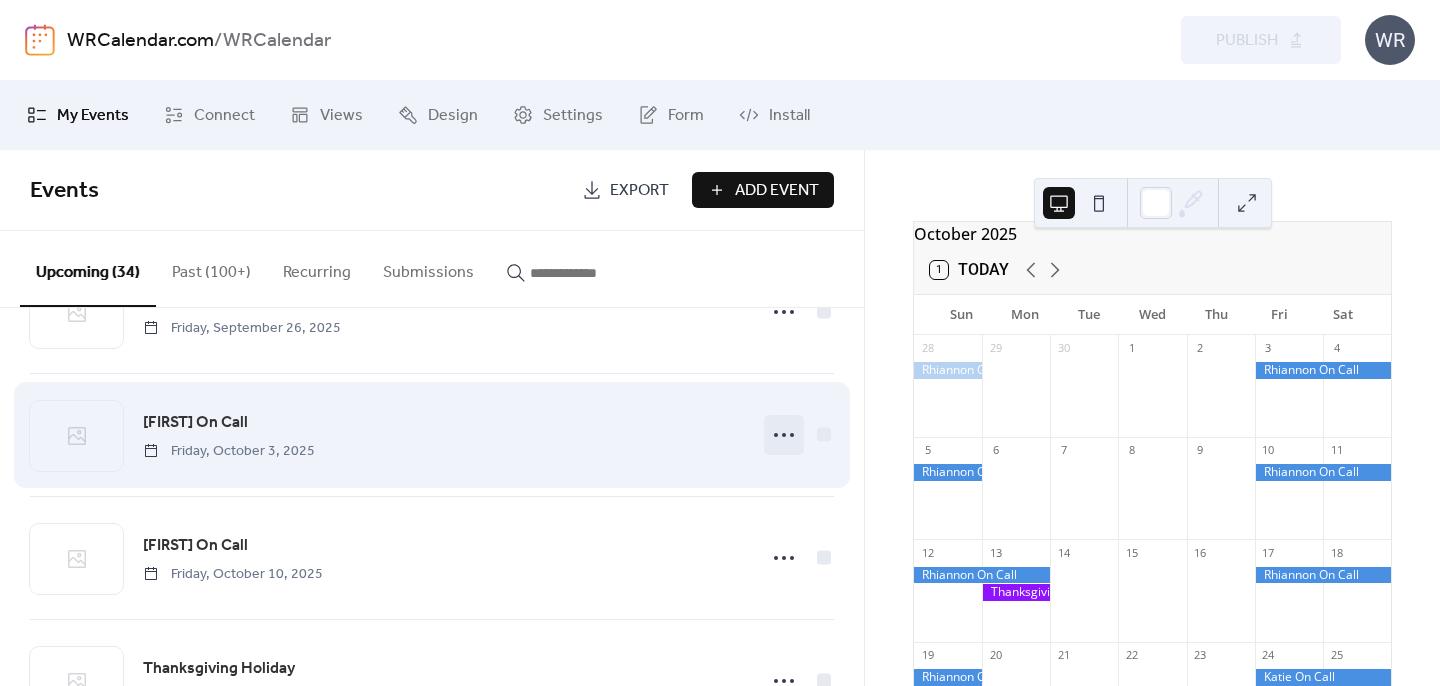 click 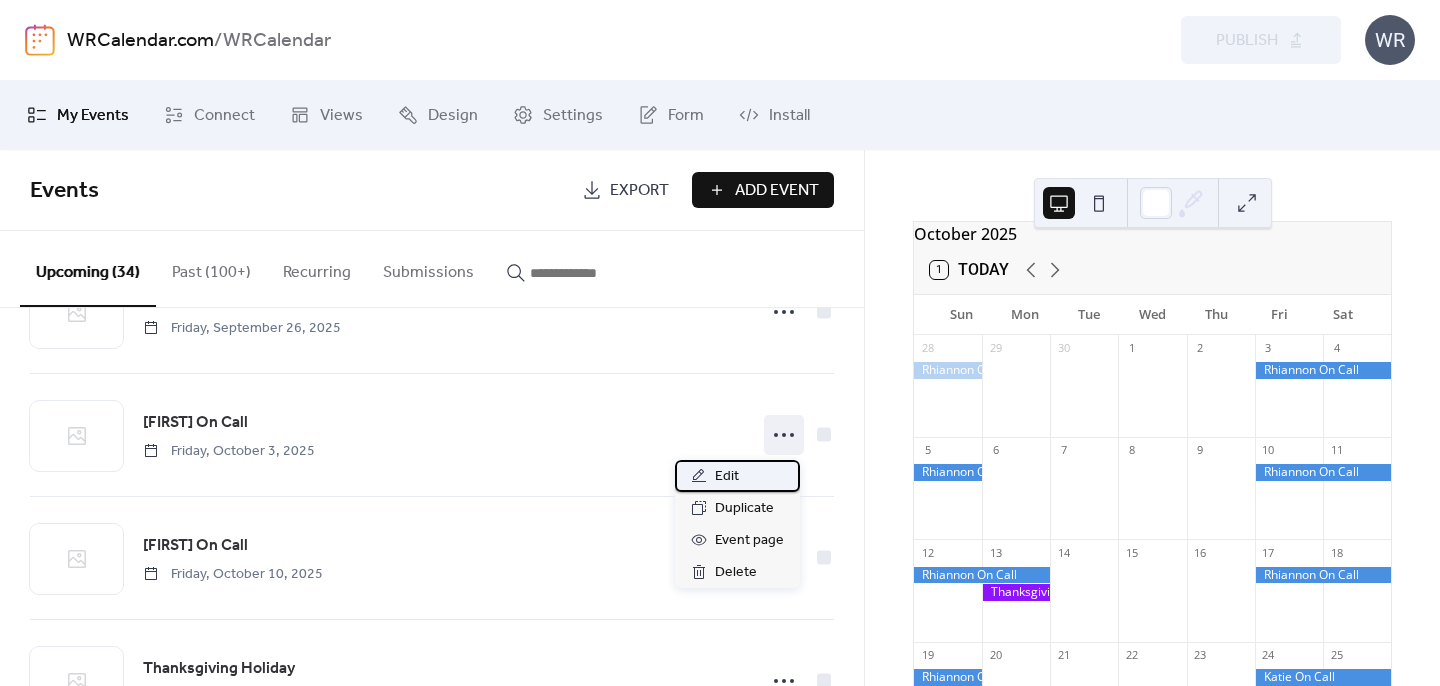 click on "Edit" at bounding box center [727, 477] 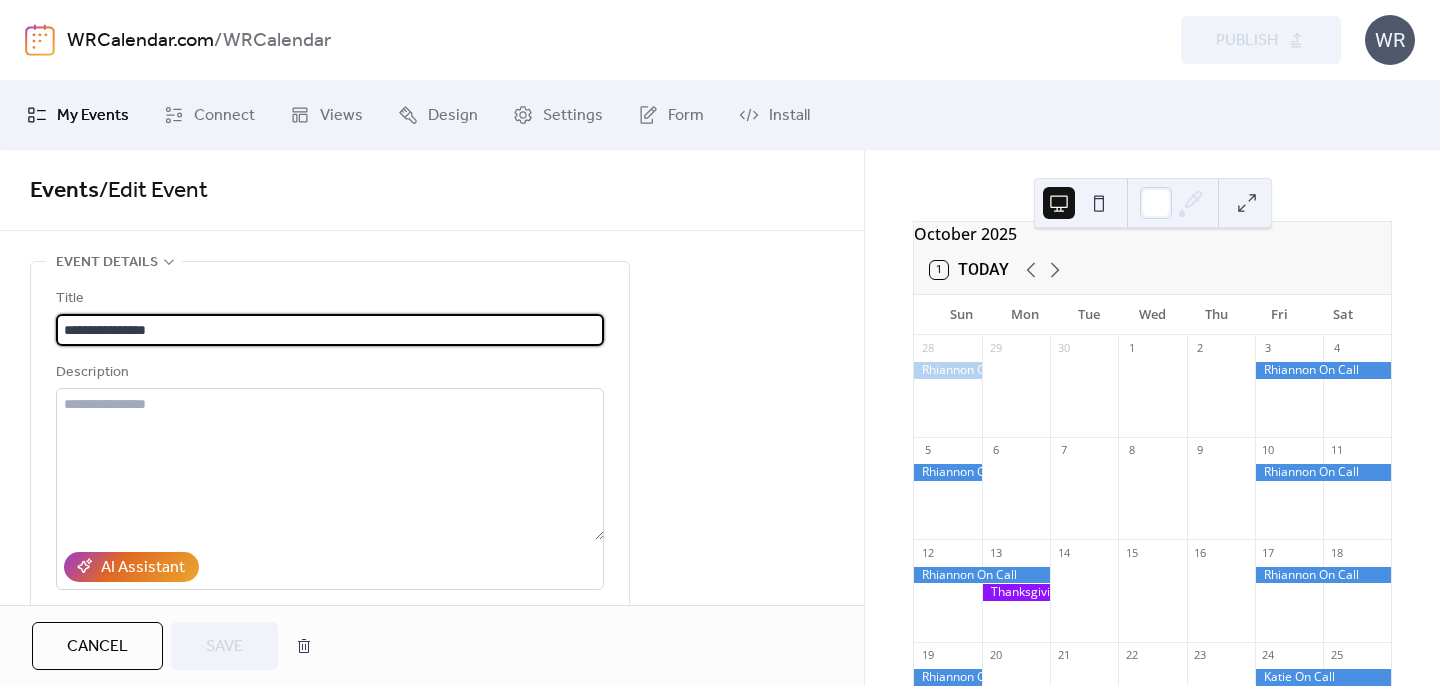 drag, startPoint x: 118, startPoint y: 326, endPoint x: 0, endPoint y: 324, distance: 118.016945 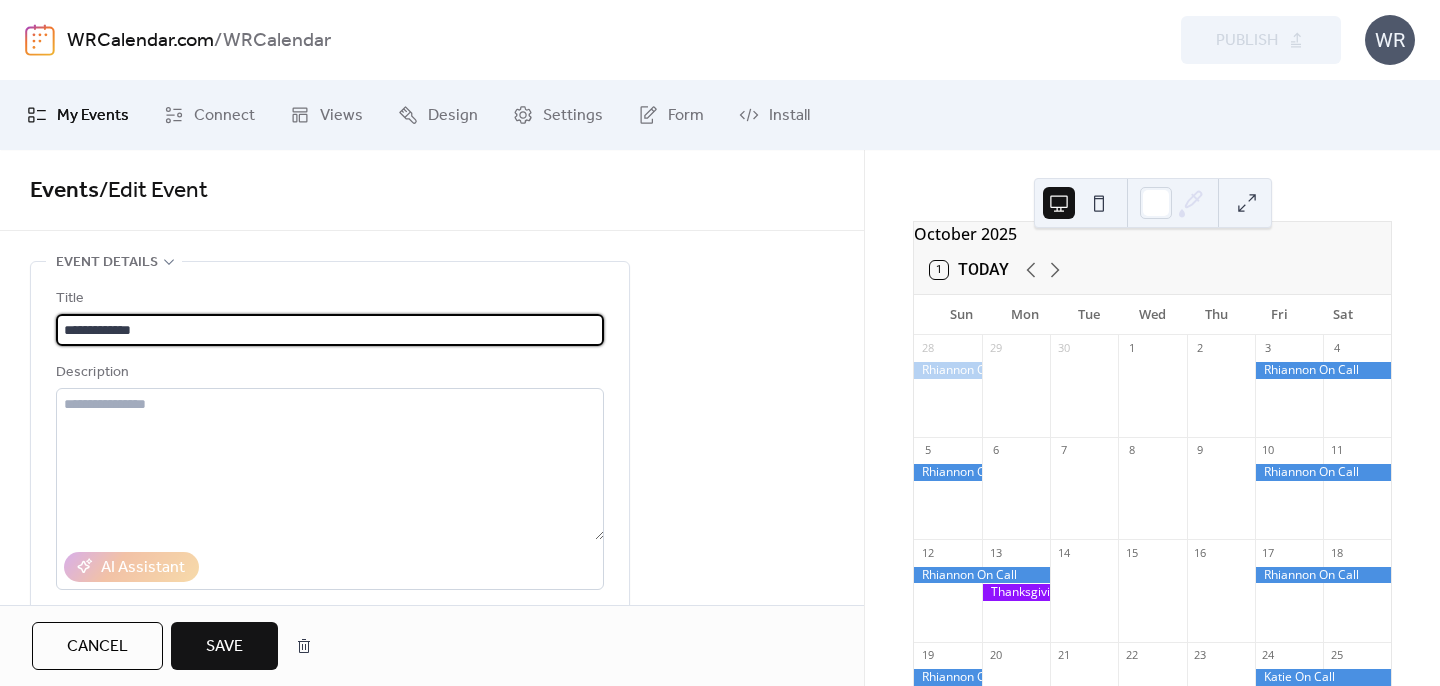 type on "**********" 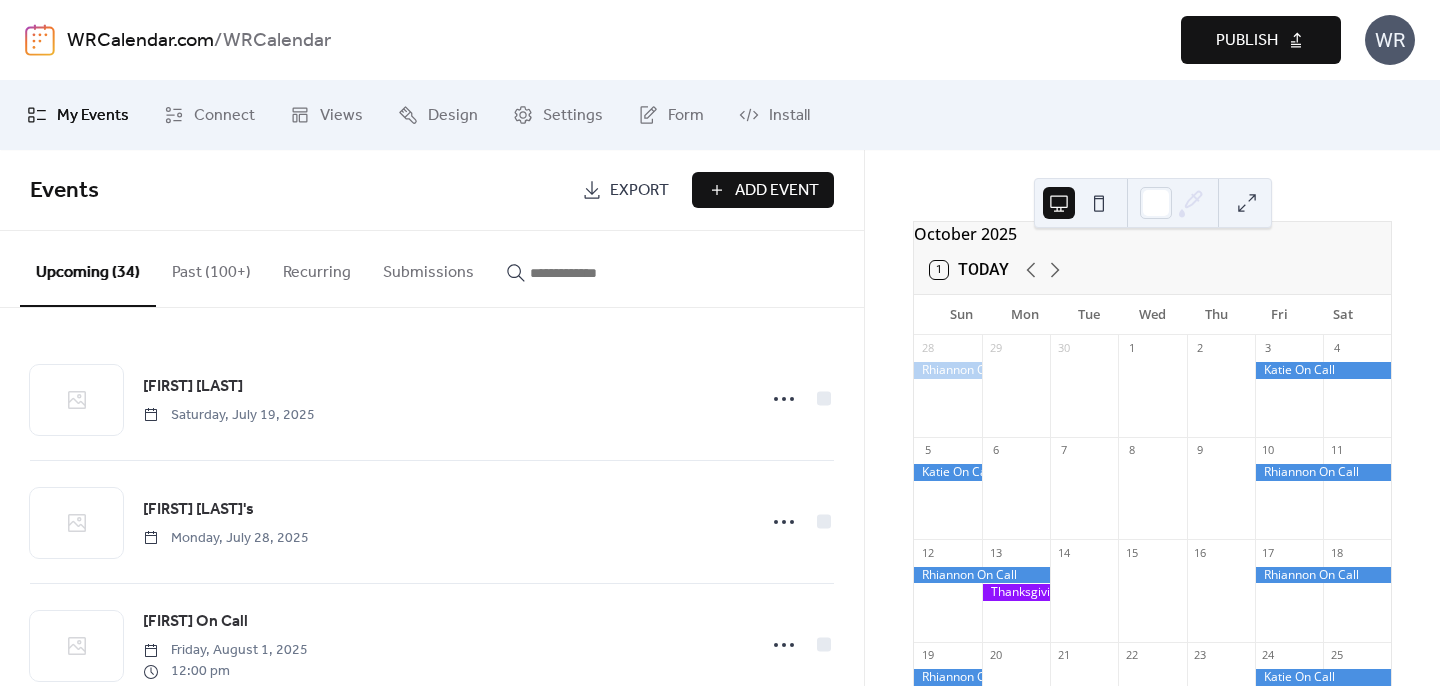 click on "Publish" at bounding box center (1247, 41) 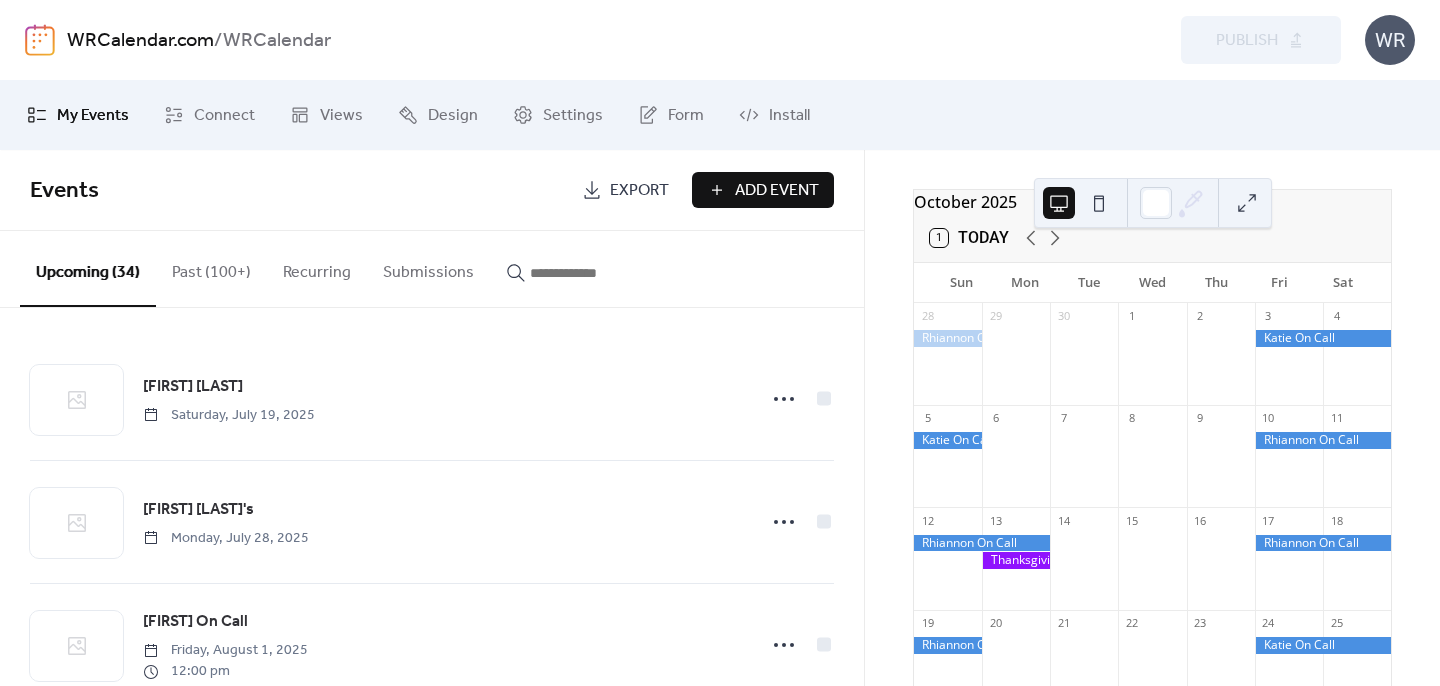 scroll, scrollTop: 63, scrollLeft: 0, axis: vertical 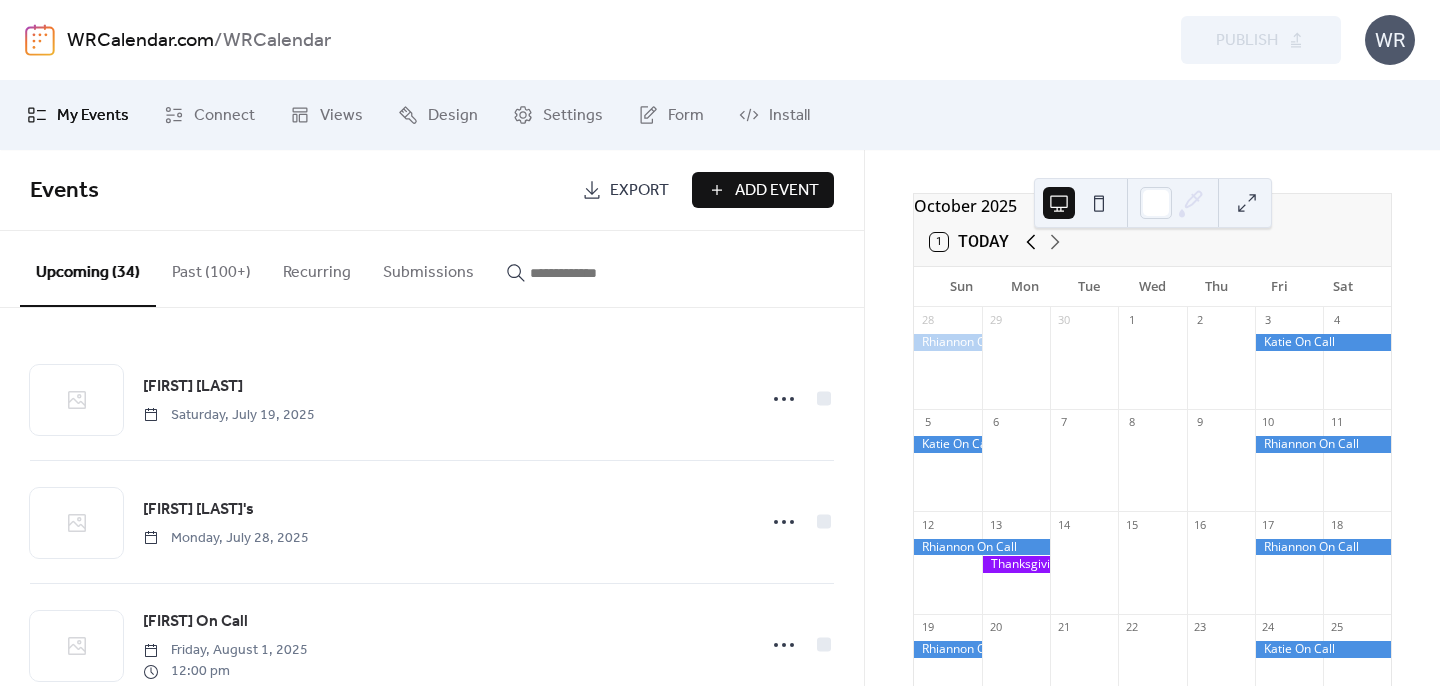 click 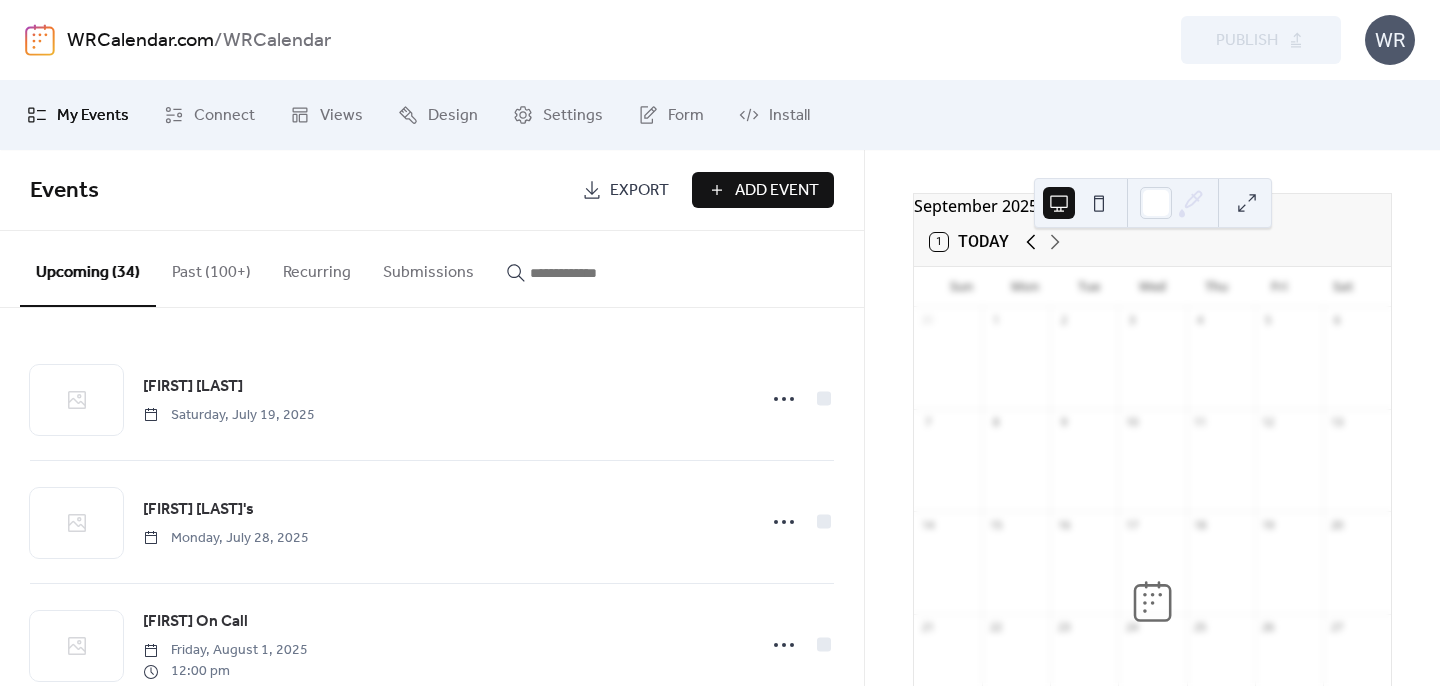 click 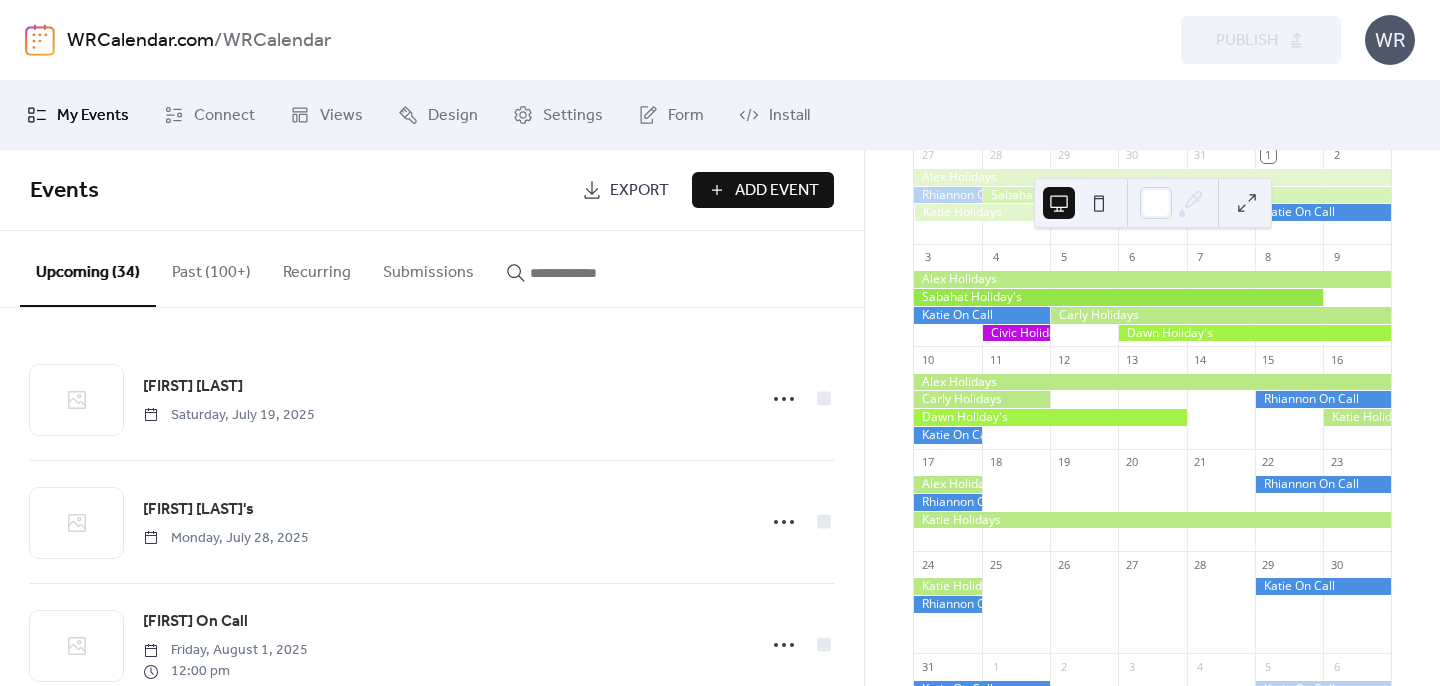 scroll, scrollTop: 0, scrollLeft: 0, axis: both 